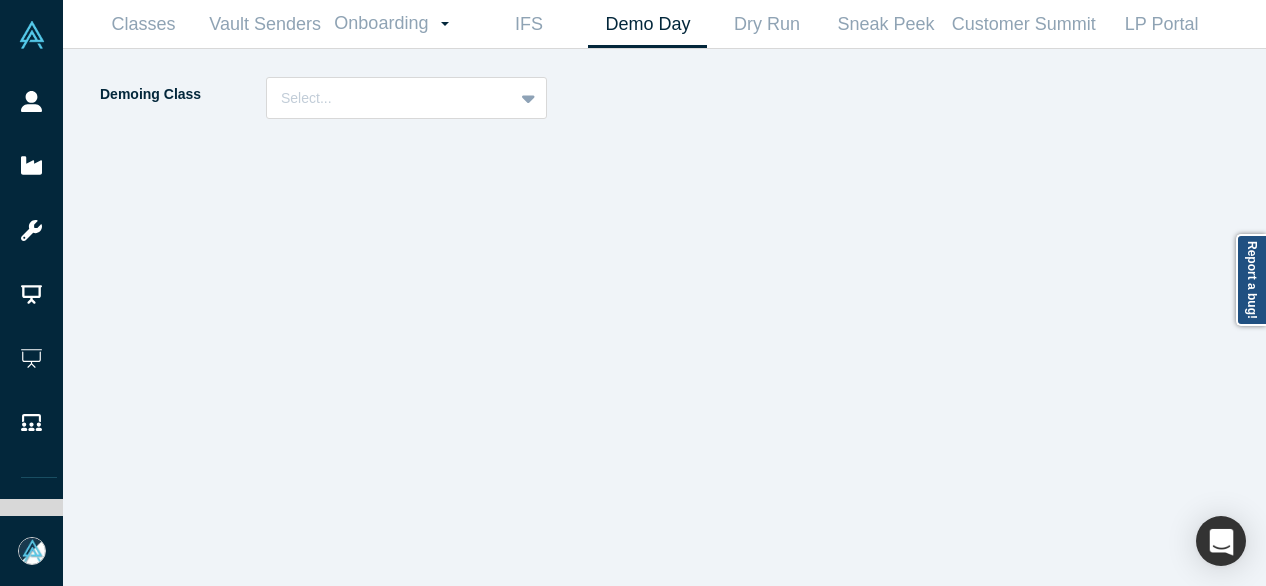 scroll, scrollTop: 0, scrollLeft: 0, axis: both 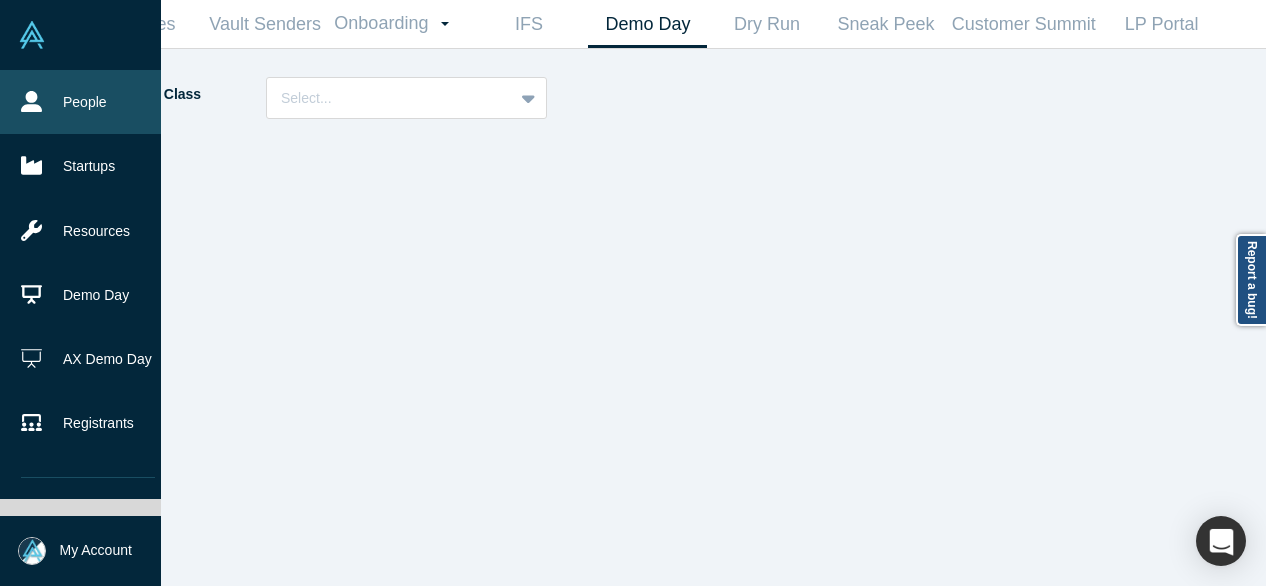 click on "People" at bounding box center [88, 102] 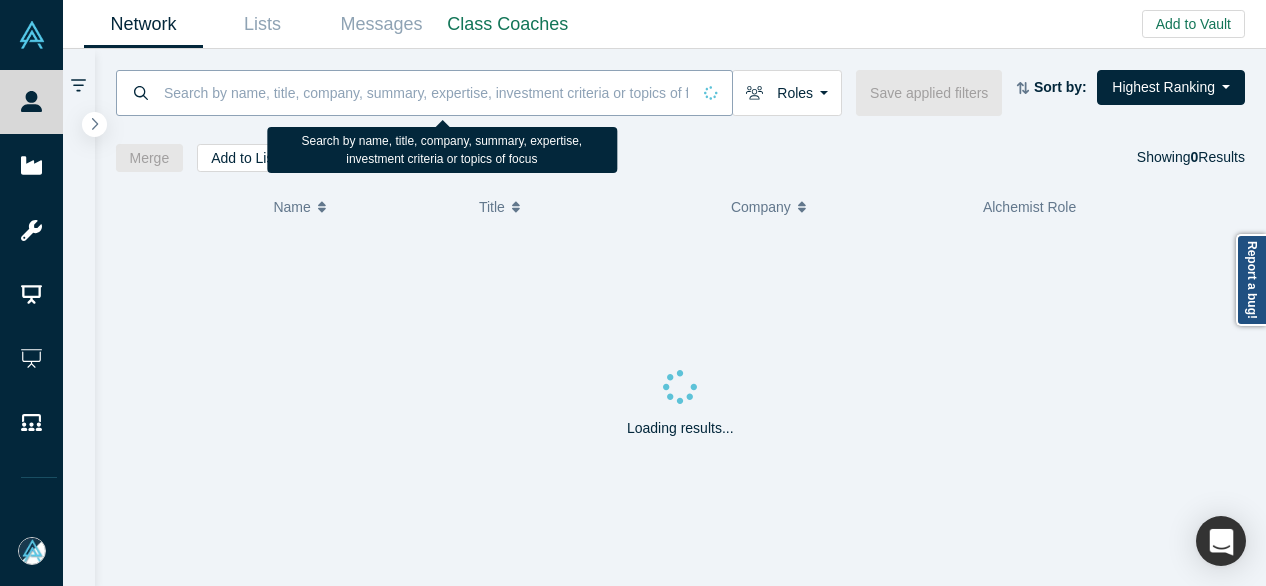 click at bounding box center (426, 92) 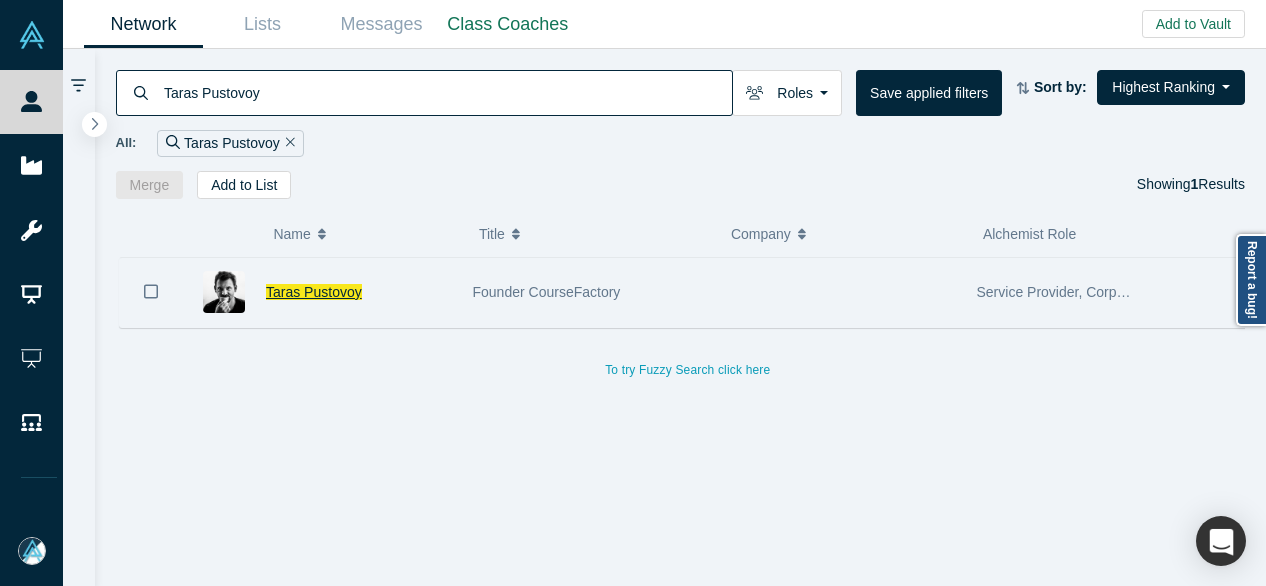 type on "Taras Pustovoy" 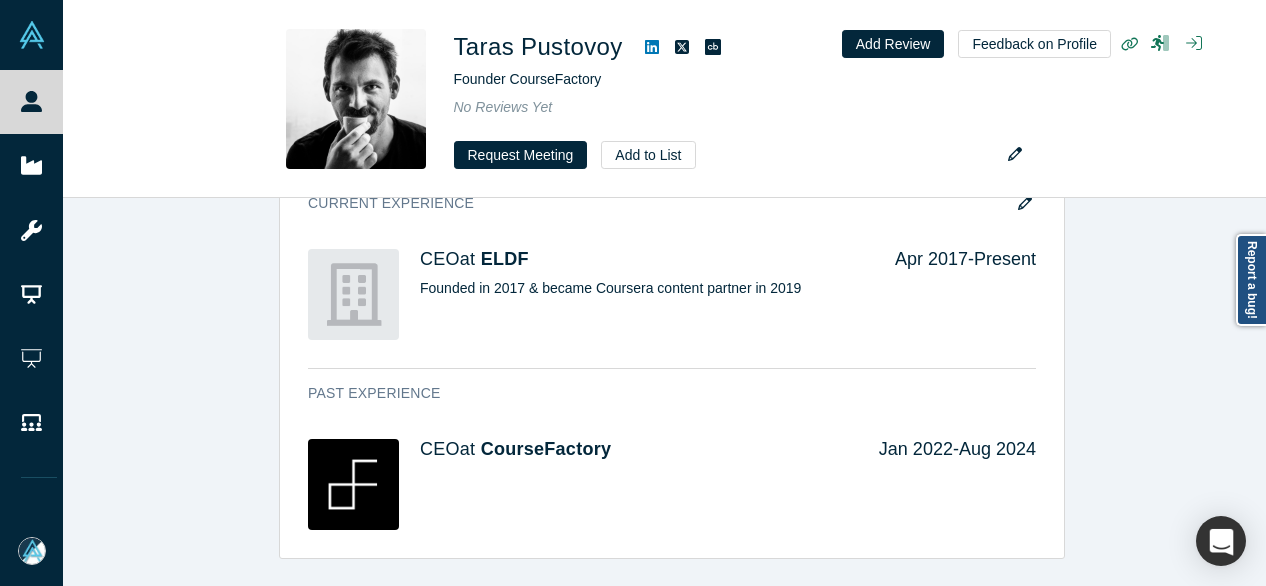 scroll, scrollTop: 1700, scrollLeft: 0, axis: vertical 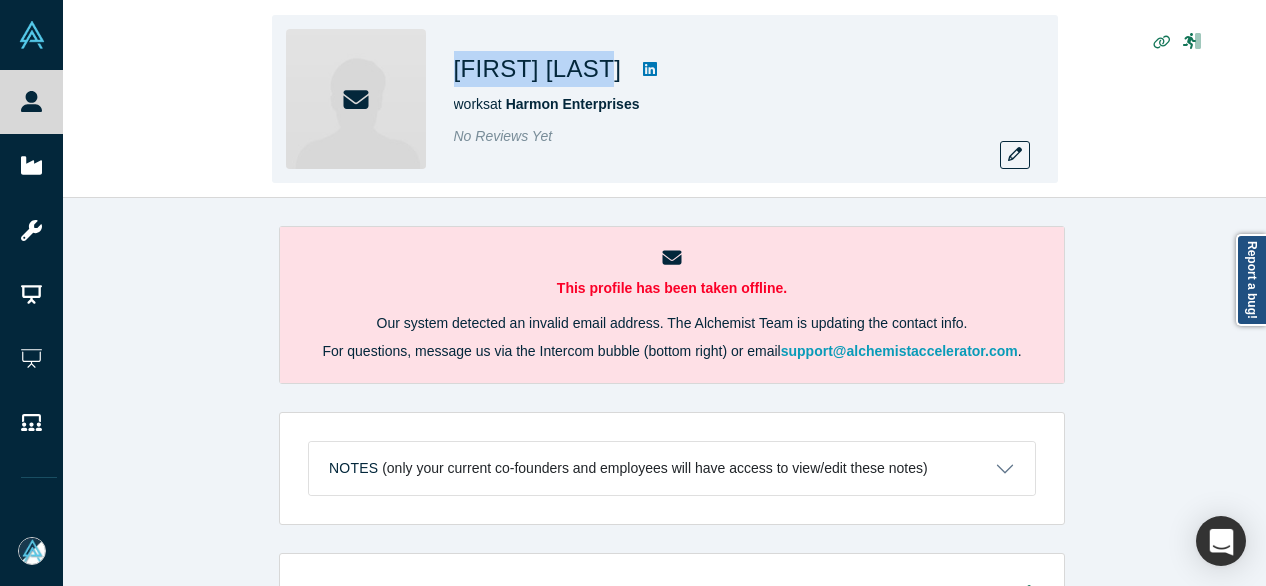 drag, startPoint x: 456, startPoint y: 82, endPoint x: 614, endPoint y: 81, distance: 158.00316 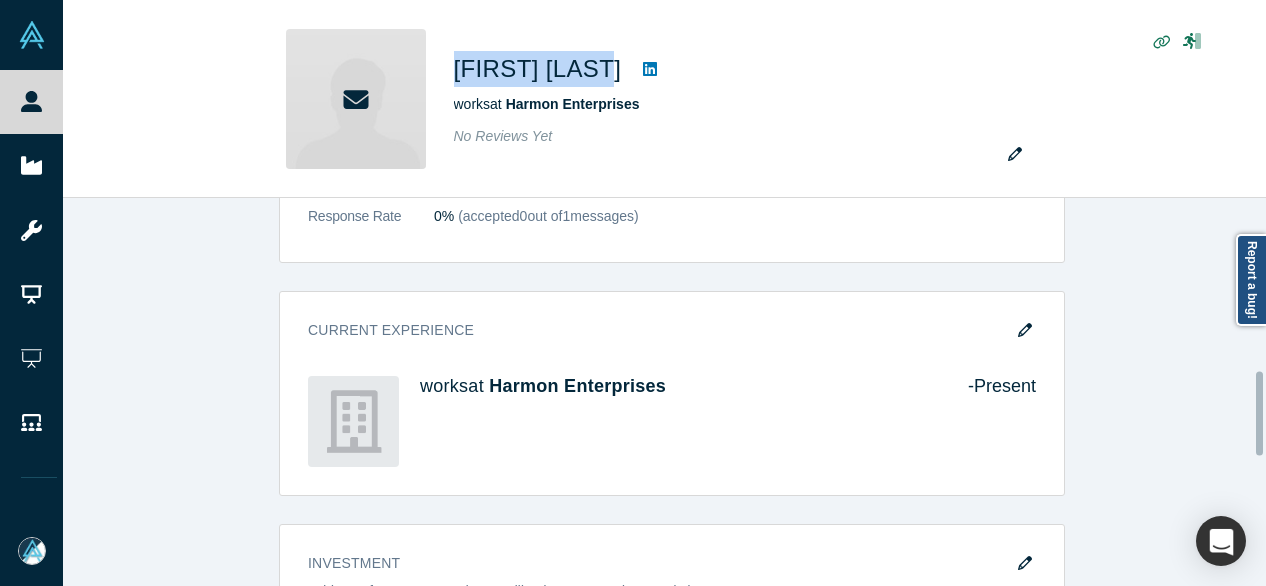 scroll, scrollTop: 900, scrollLeft: 0, axis: vertical 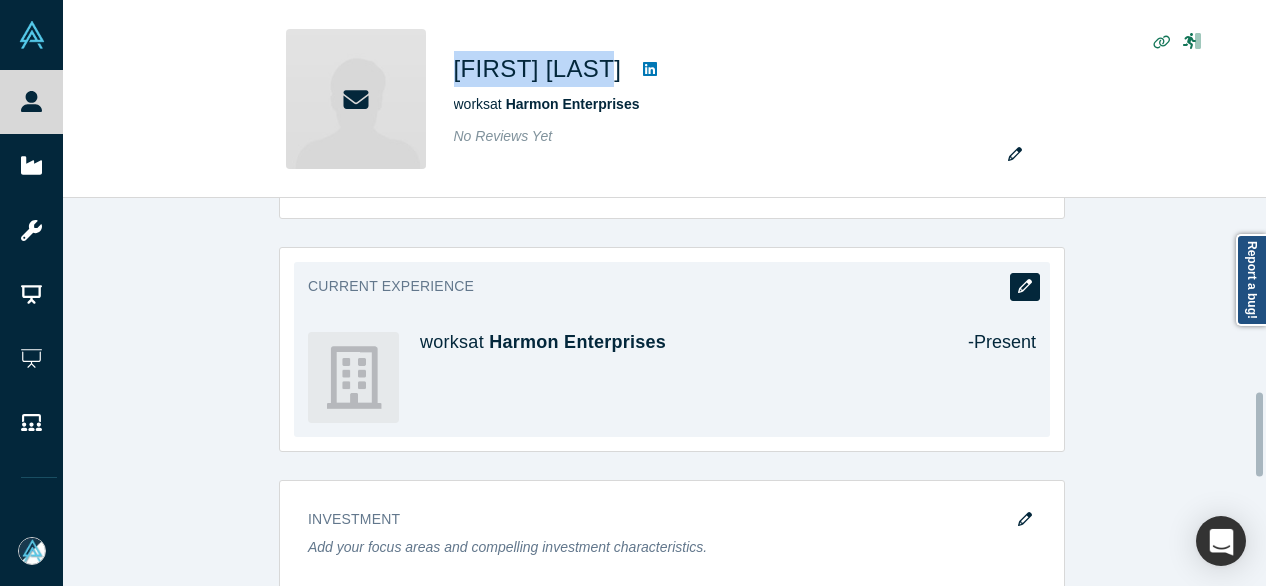 click 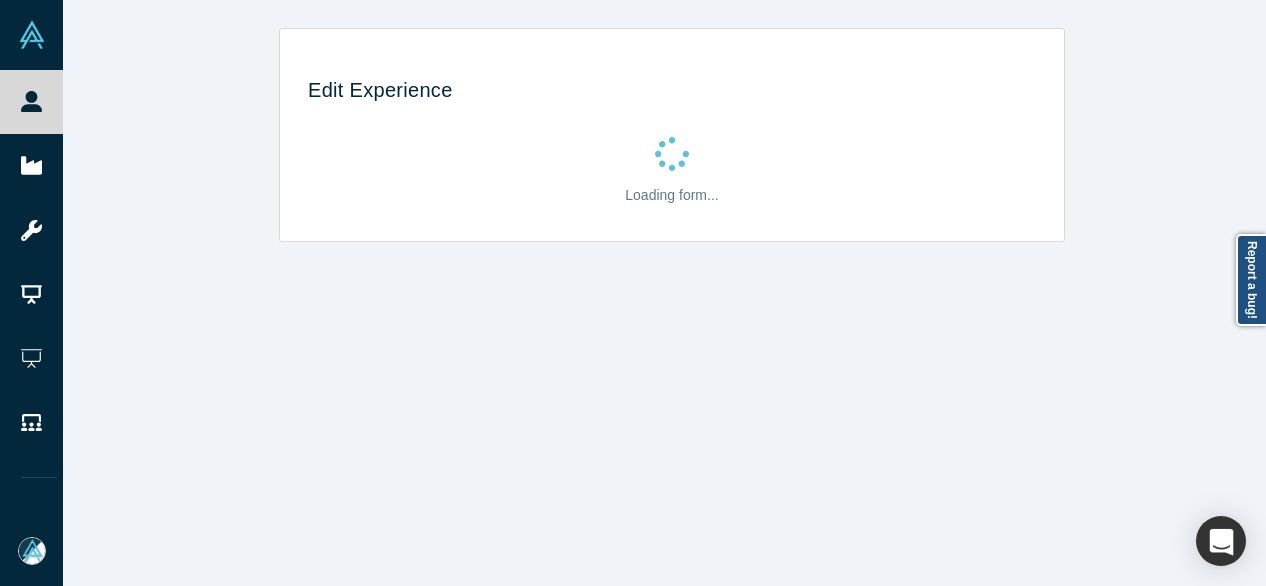 scroll, scrollTop: 0, scrollLeft: 0, axis: both 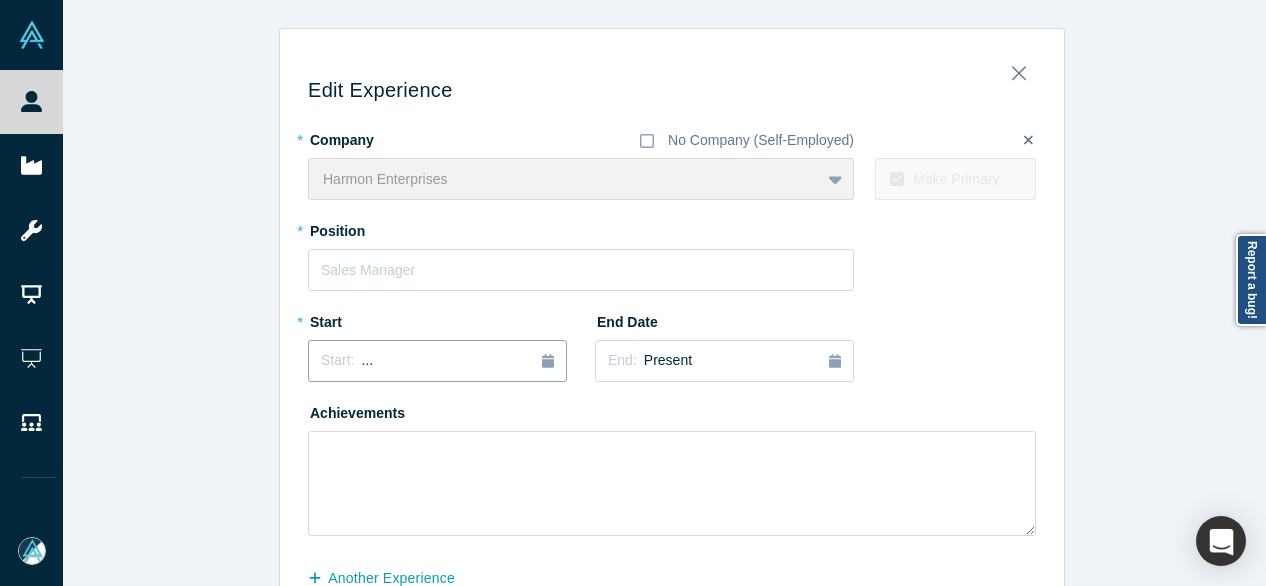 click on "Start: ..." at bounding box center [437, 361] 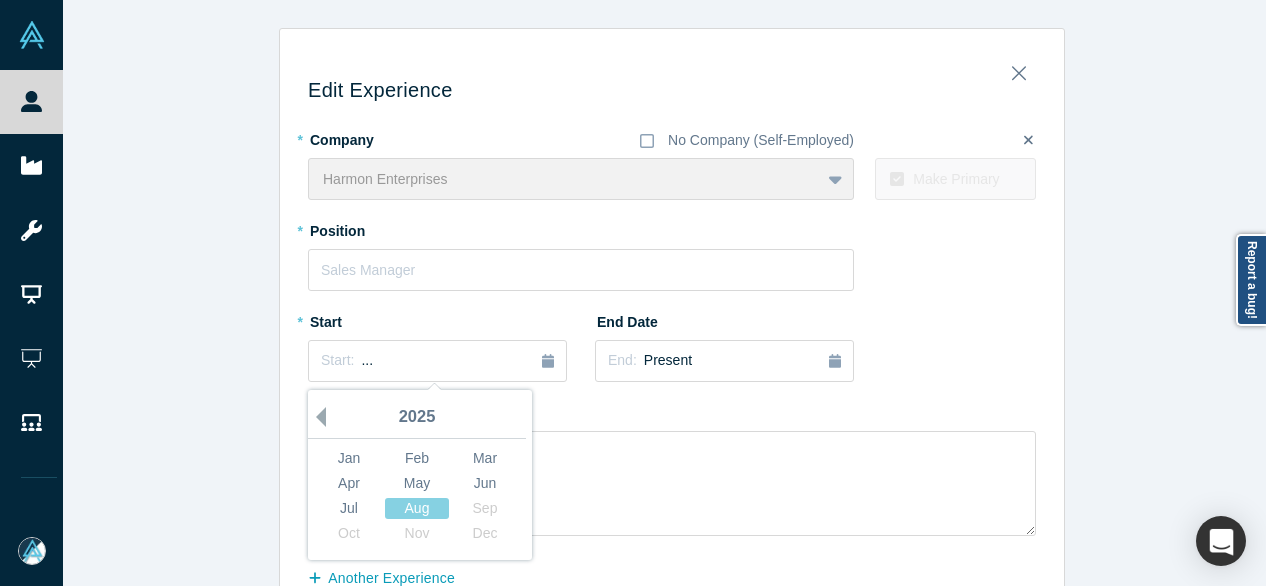 click on "Previous Year" at bounding box center [316, 417] 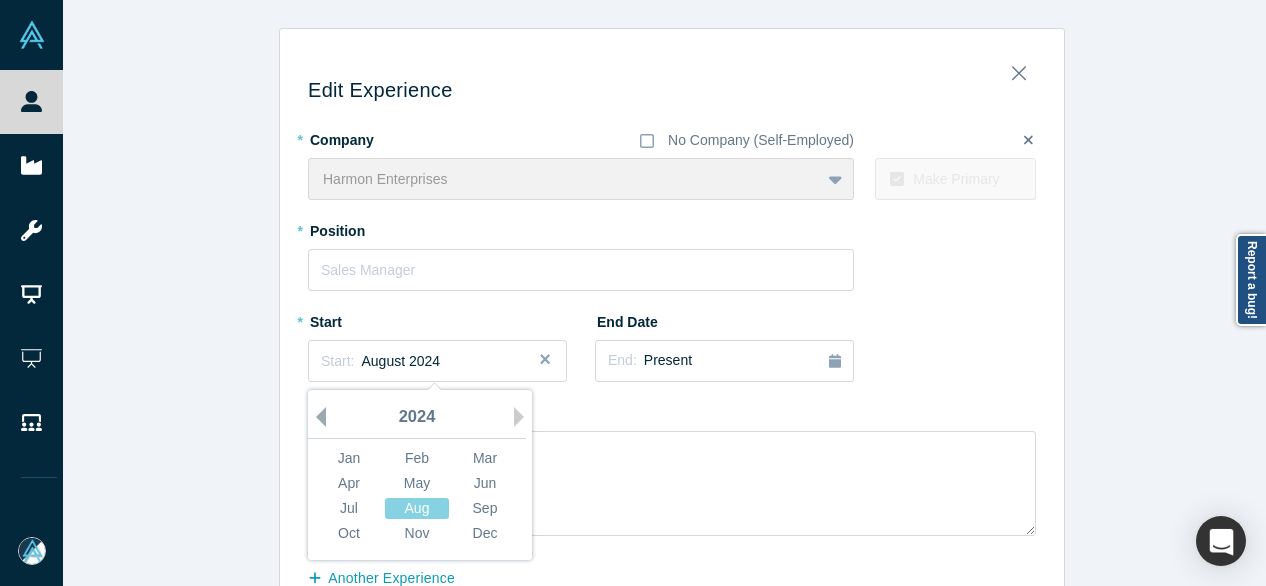 click on "Previous Year" at bounding box center (316, 417) 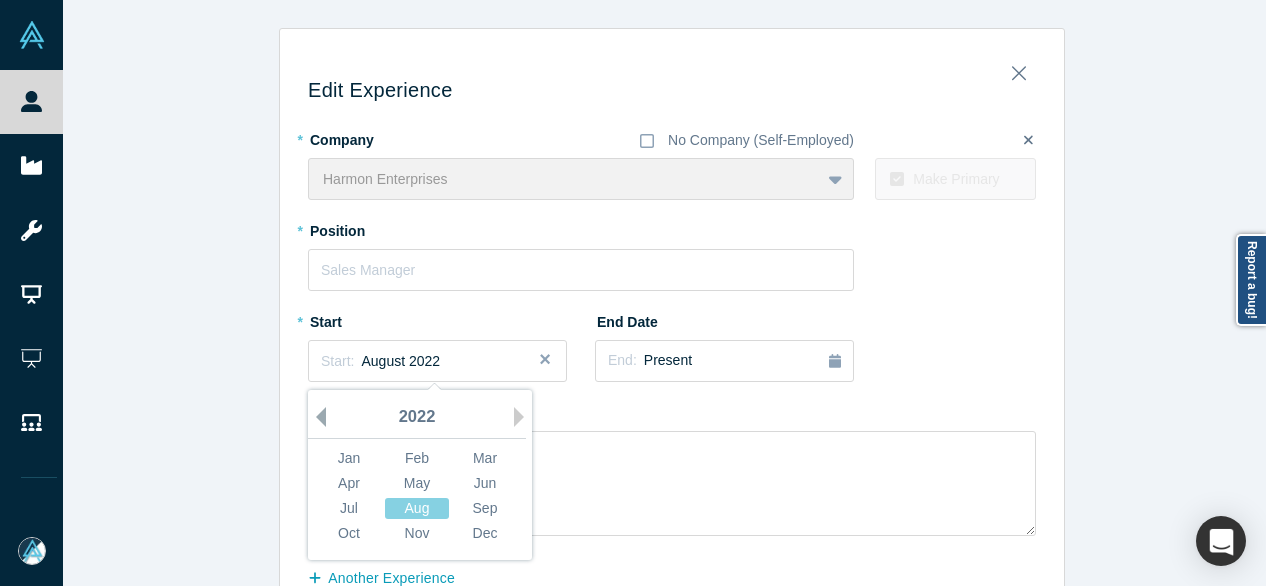 click on "Previous Year" at bounding box center (316, 417) 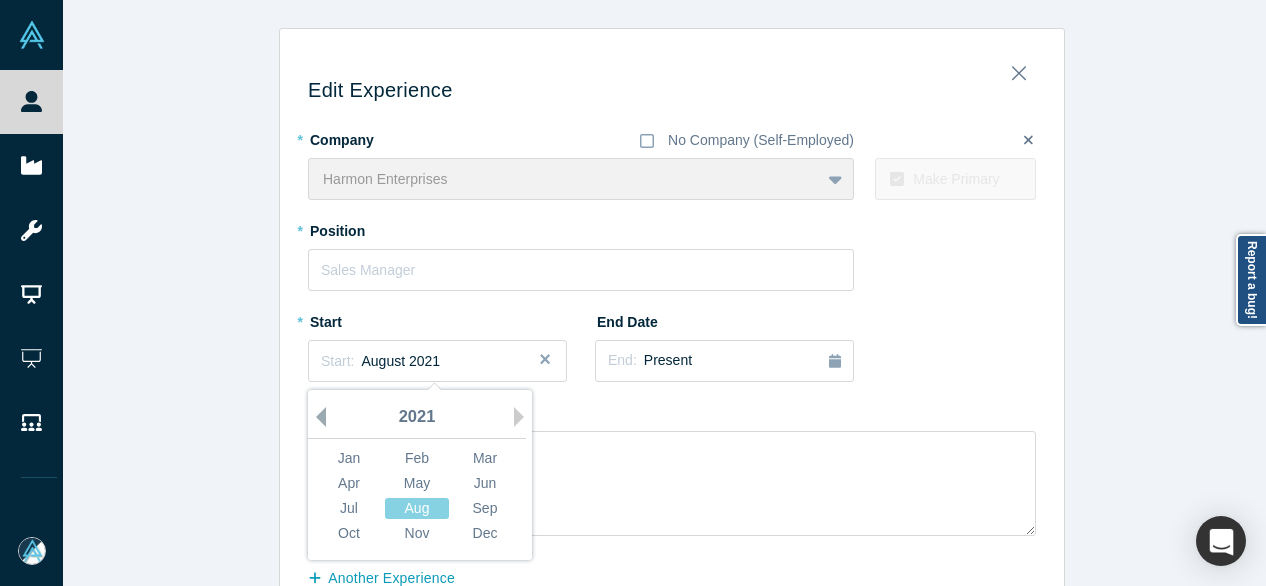 click on "Previous Year" at bounding box center [316, 417] 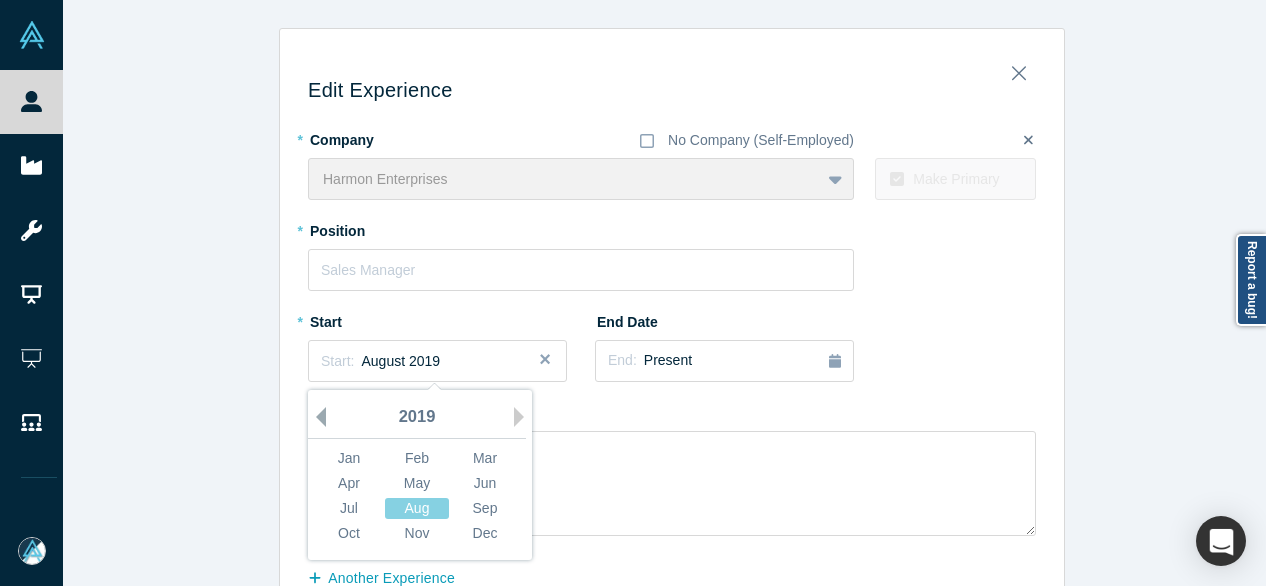 click on "Previous Year" at bounding box center (316, 417) 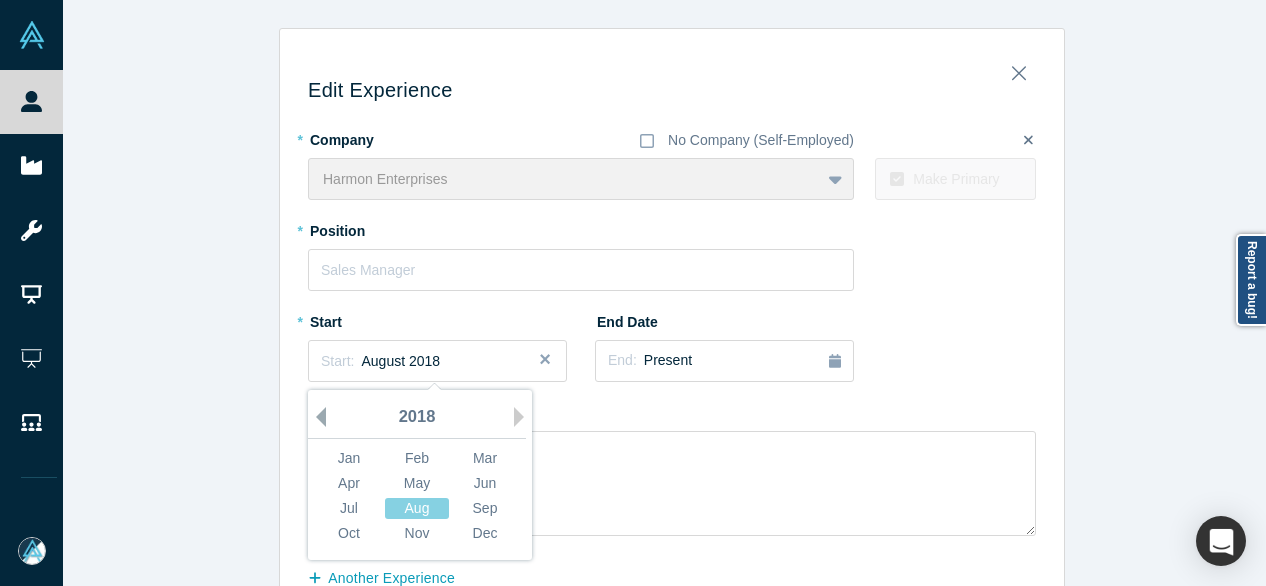 click on "Previous Year" at bounding box center (316, 417) 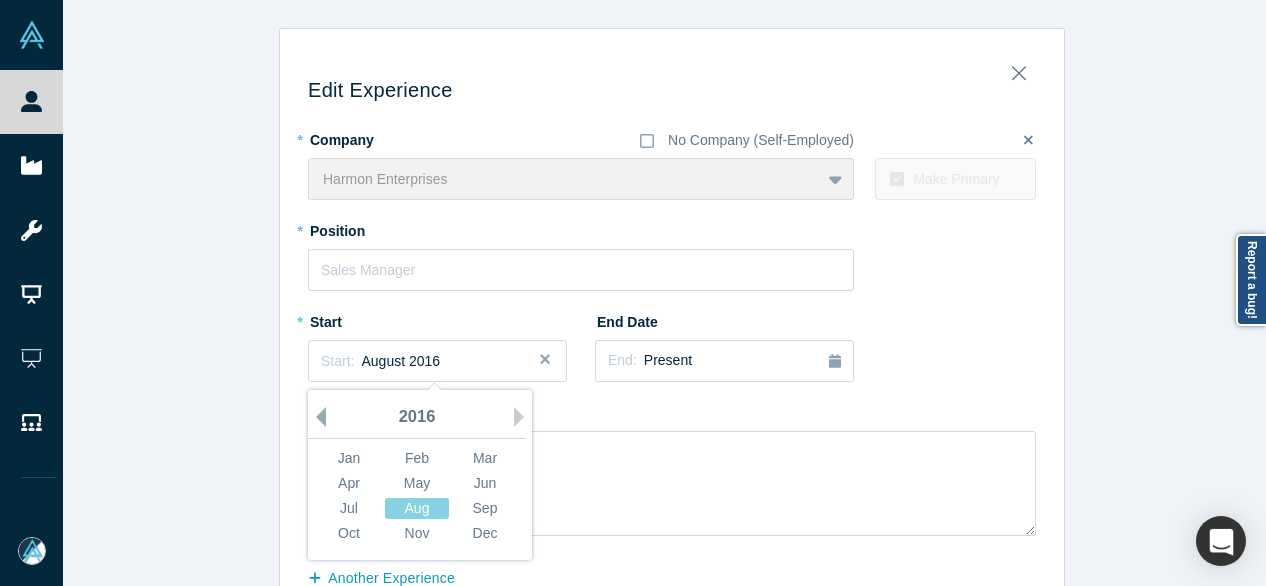 click on "Previous Year" at bounding box center (316, 417) 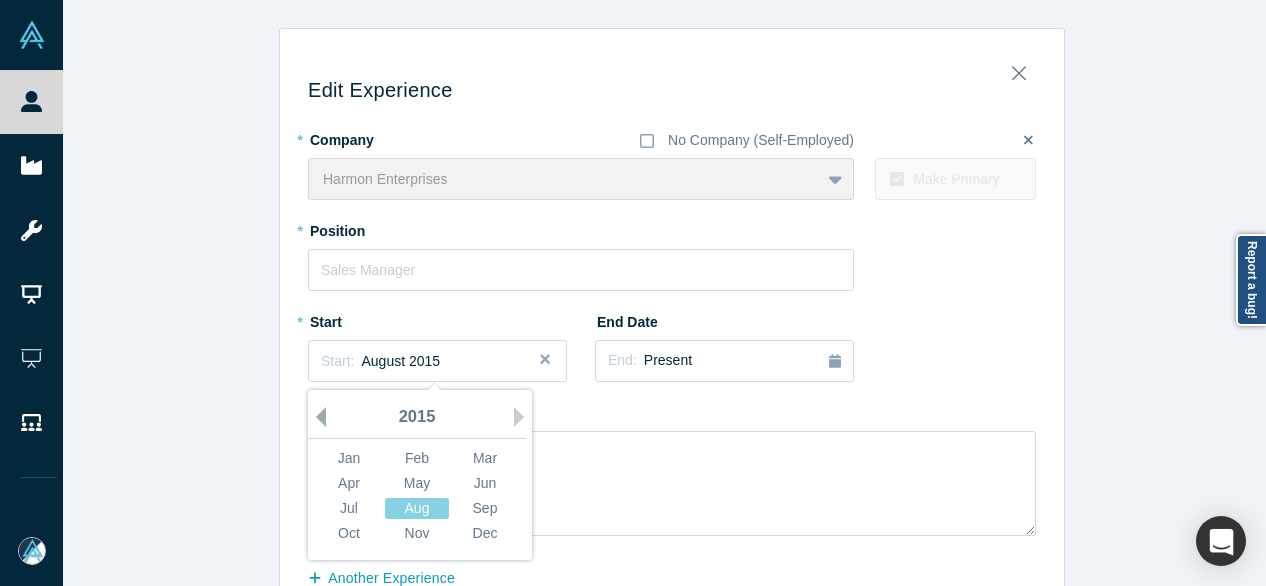 click on "Previous Year" at bounding box center [316, 417] 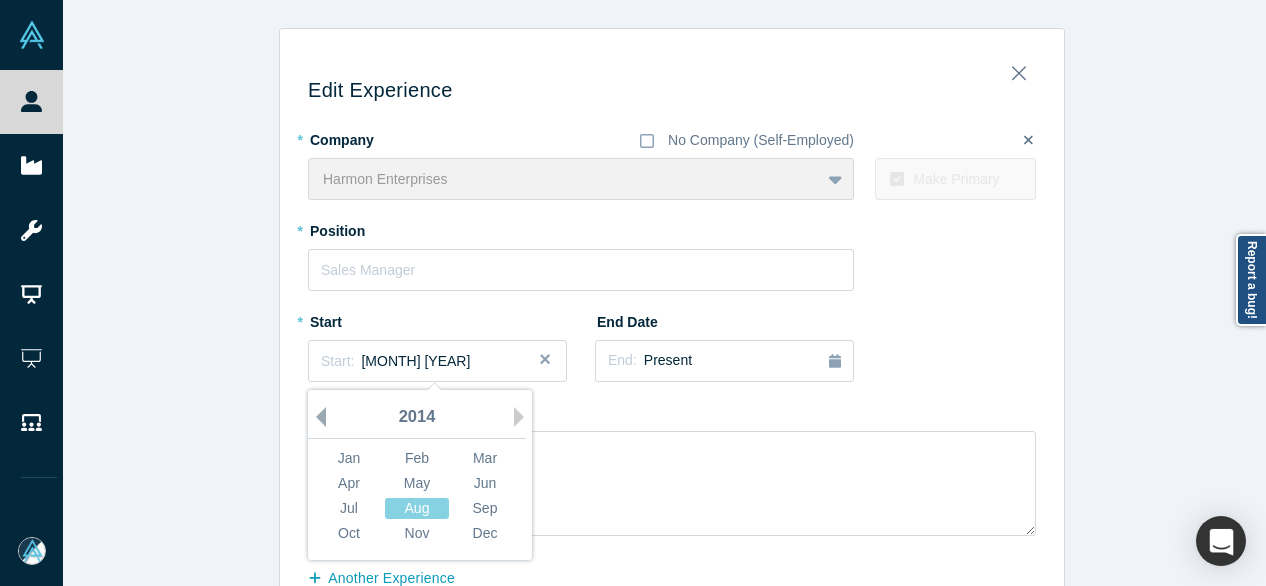 click on "Previous Year" at bounding box center [316, 417] 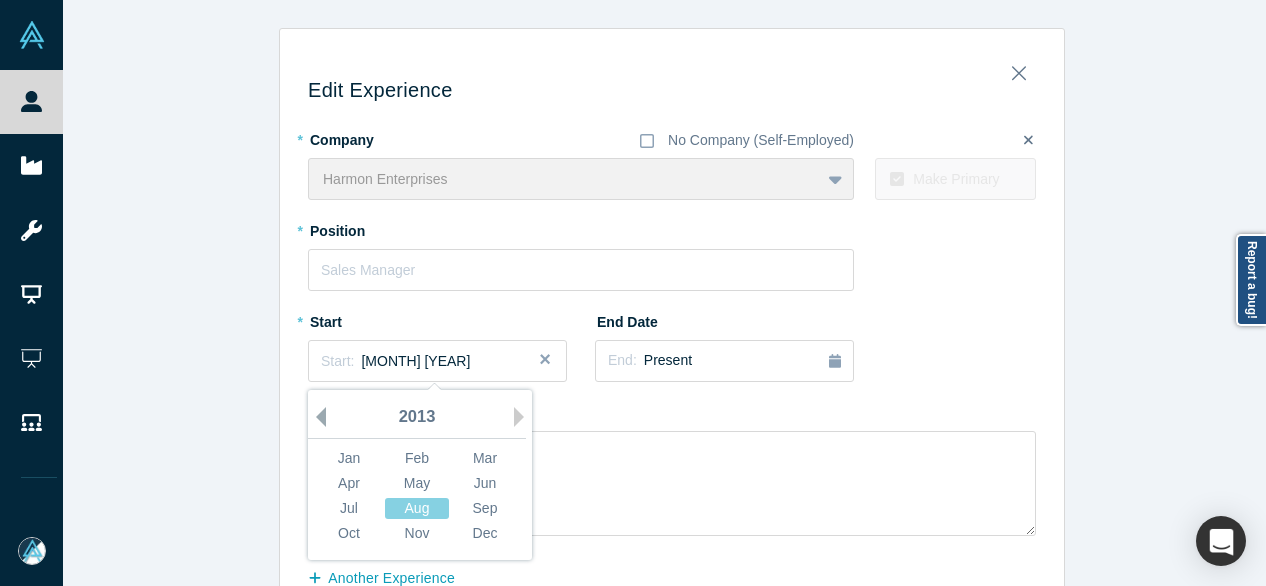 click on "Previous Year" at bounding box center (316, 417) 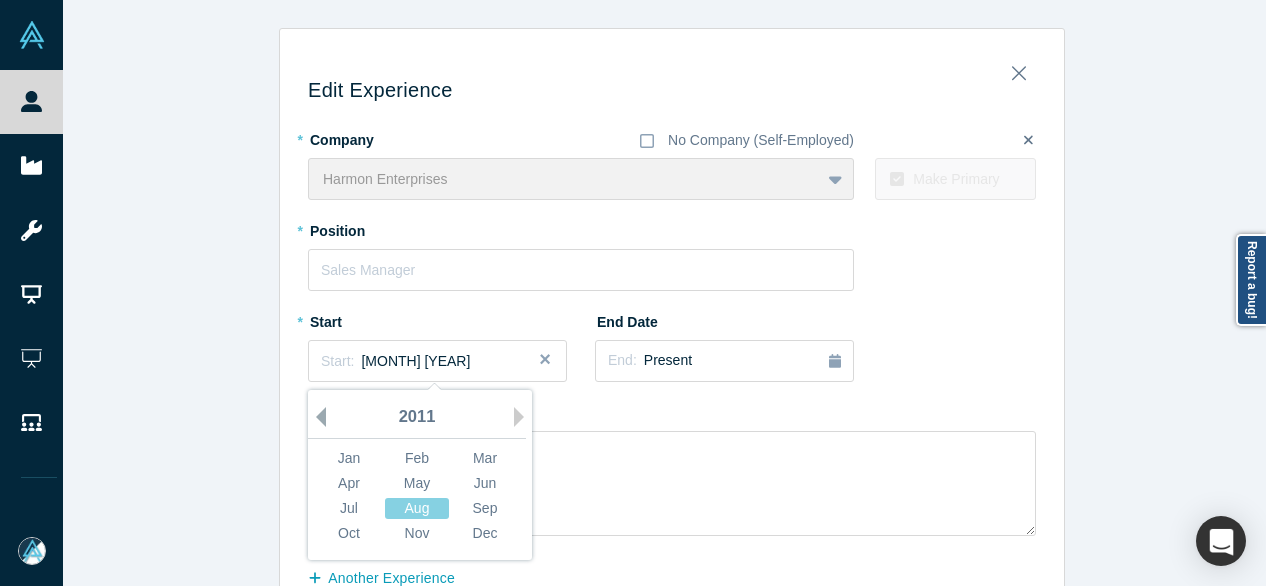 click on "Previous Year" at bounding box center [316, 417] 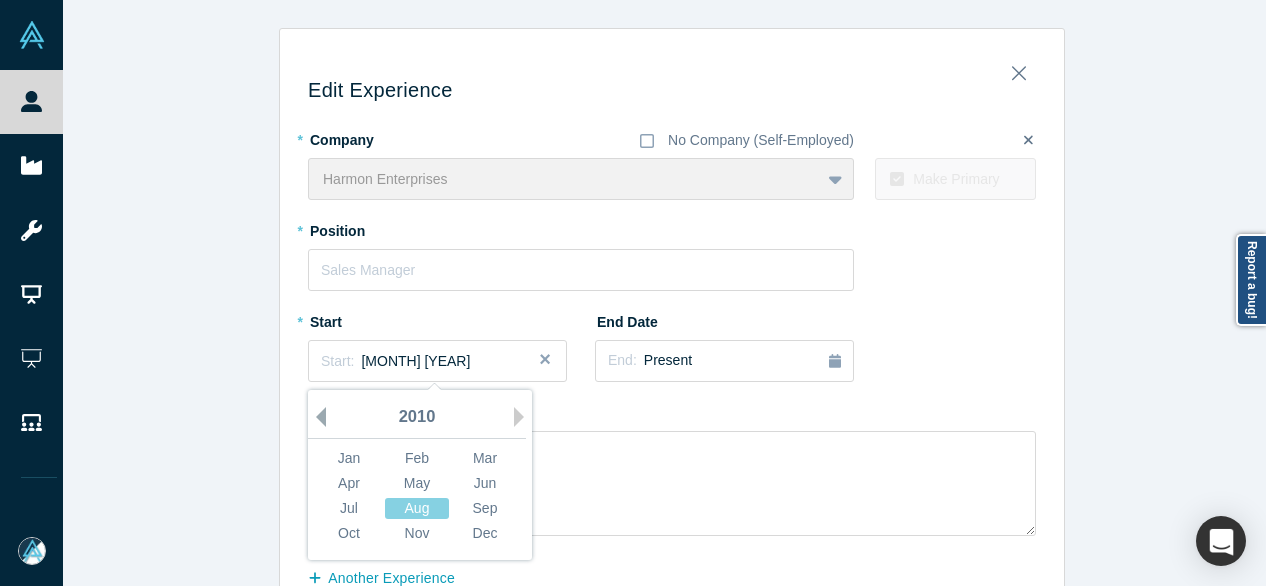 click on "Previous Year" at bounding box center (316, 417) 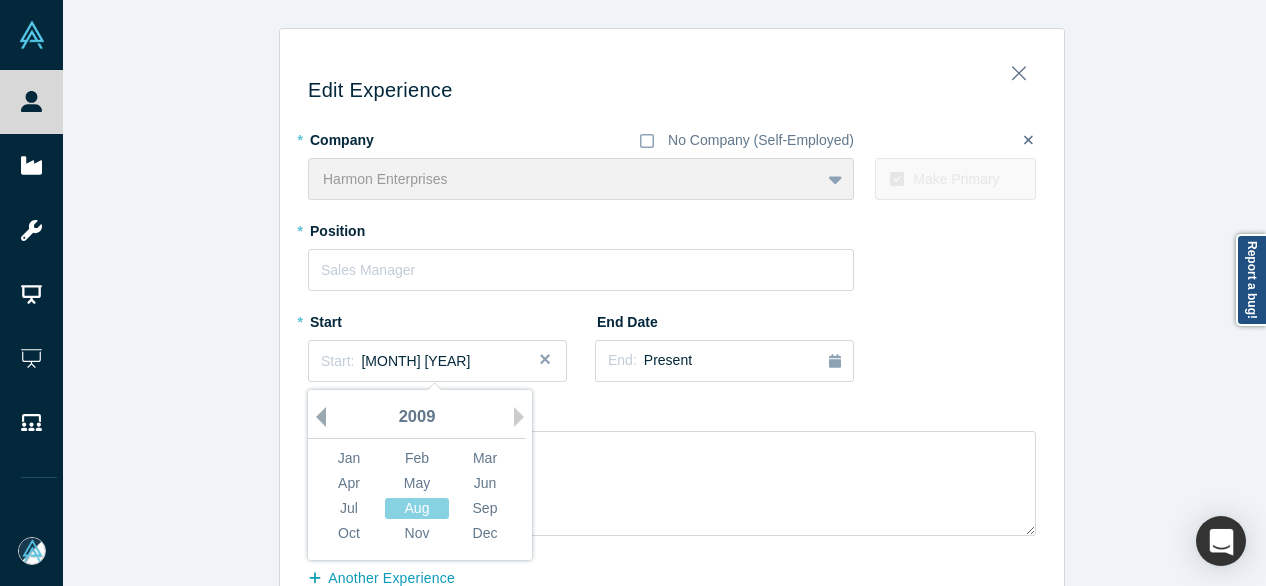 click on "Previous Year" at bounding box center [316, 417] 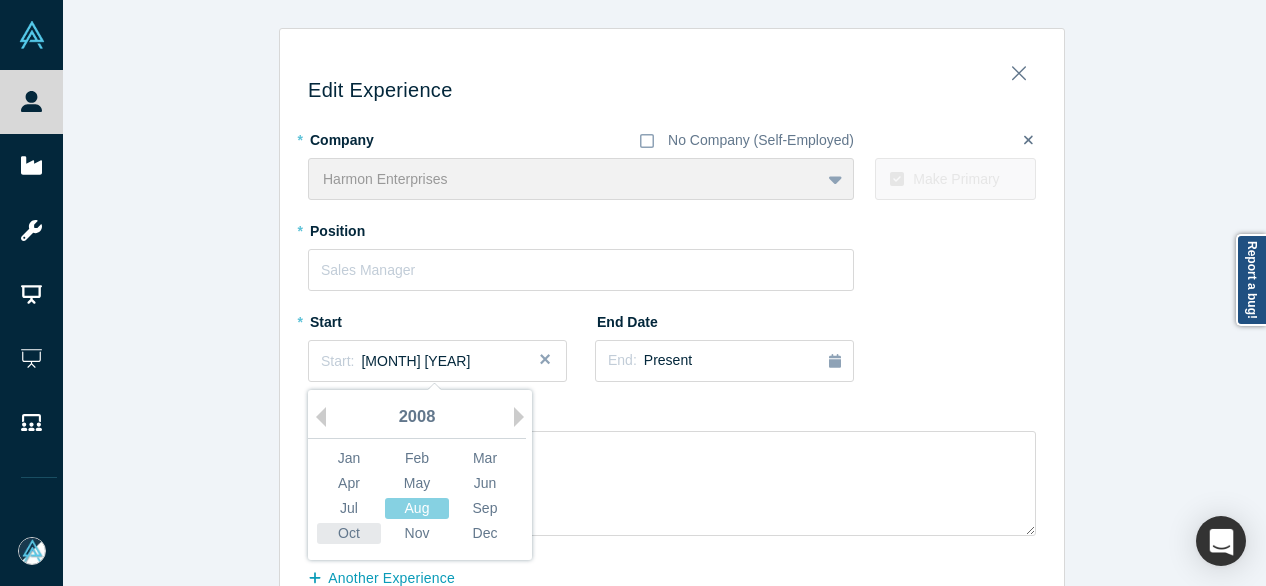 click on "Oct" at bounding box center (349, 533) 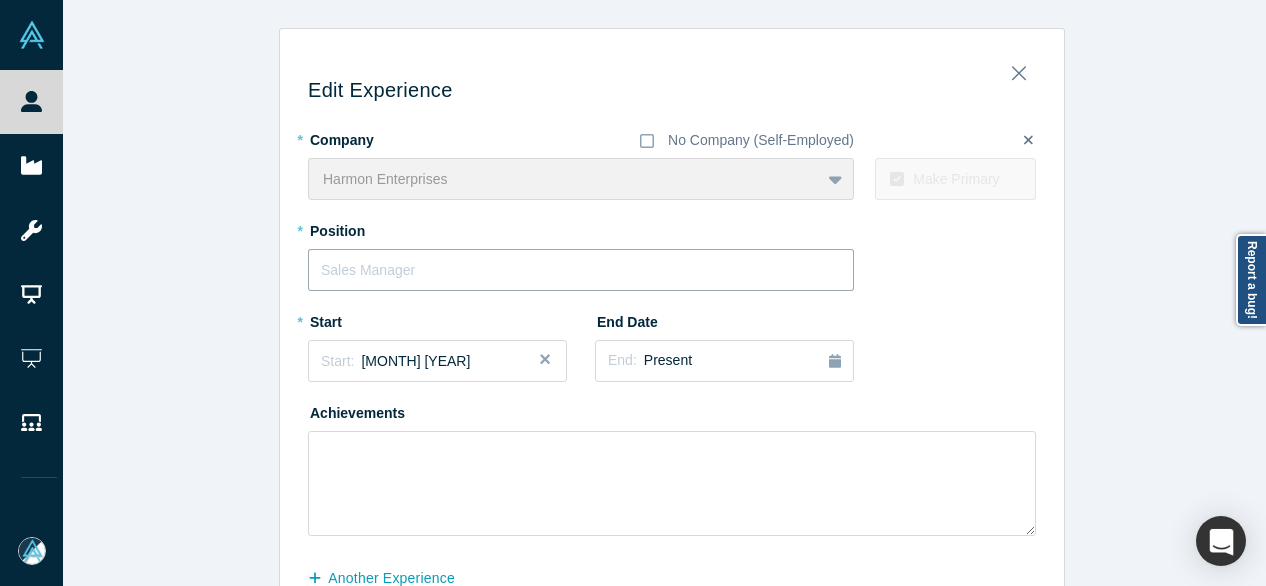 click at bounding box center [581, 270] 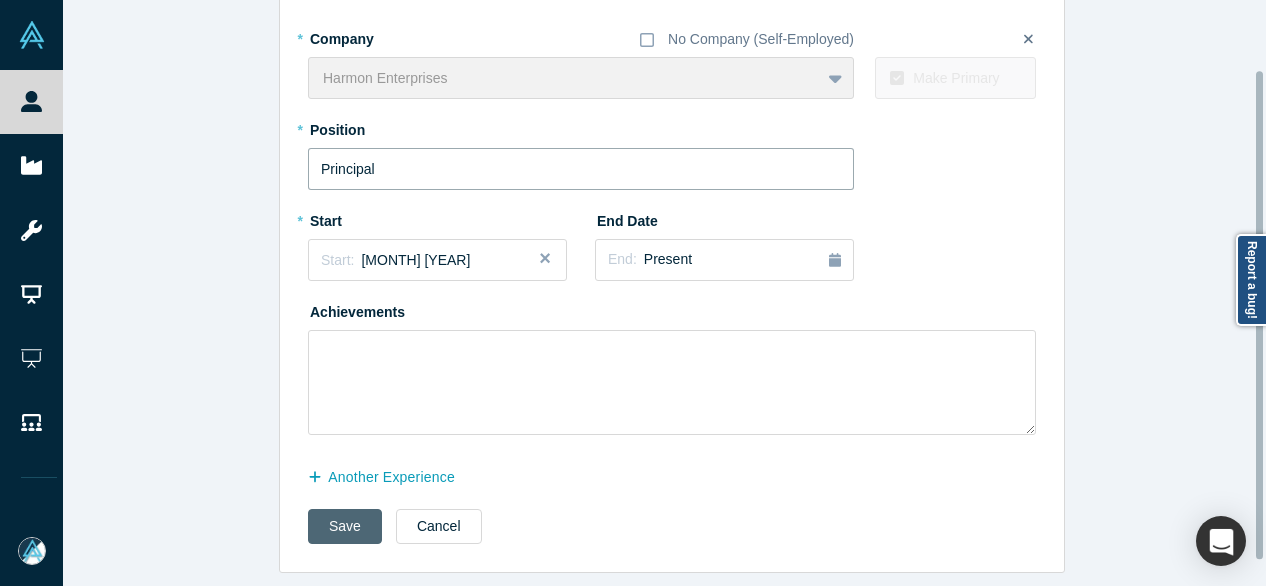 scroll, scrollTop: 114, scrollLeft: 0, axis: vertical 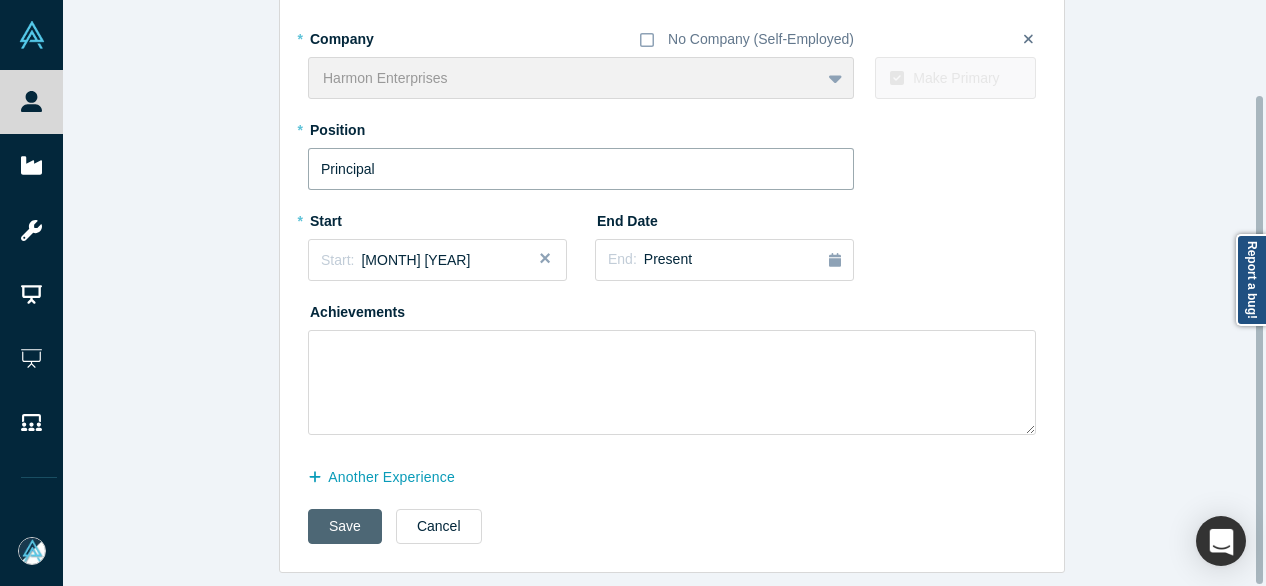 type on "Principal" 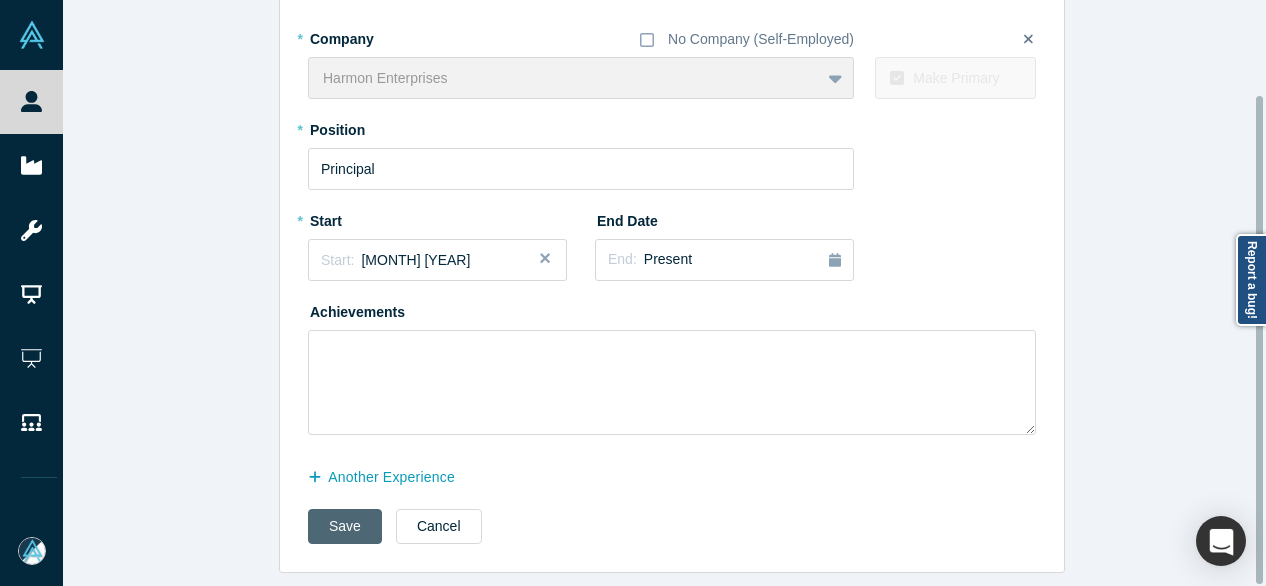 click on "Save" at bounding box center (345, 526) 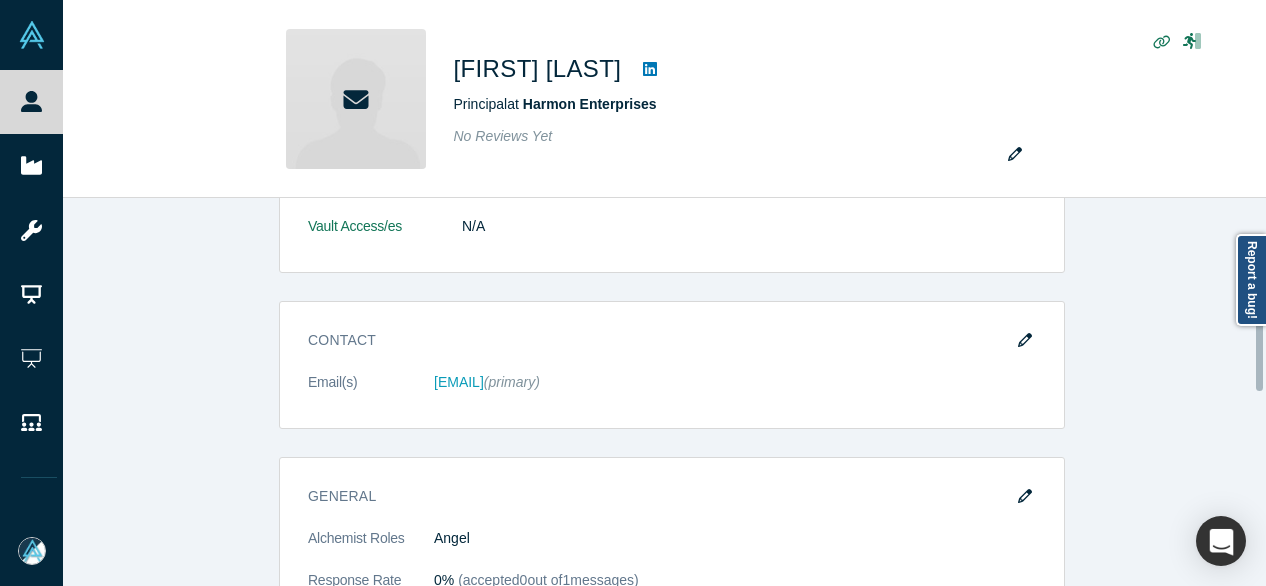 scroll, scrollTop: 500, scrollLeft: 0, axis: vertical 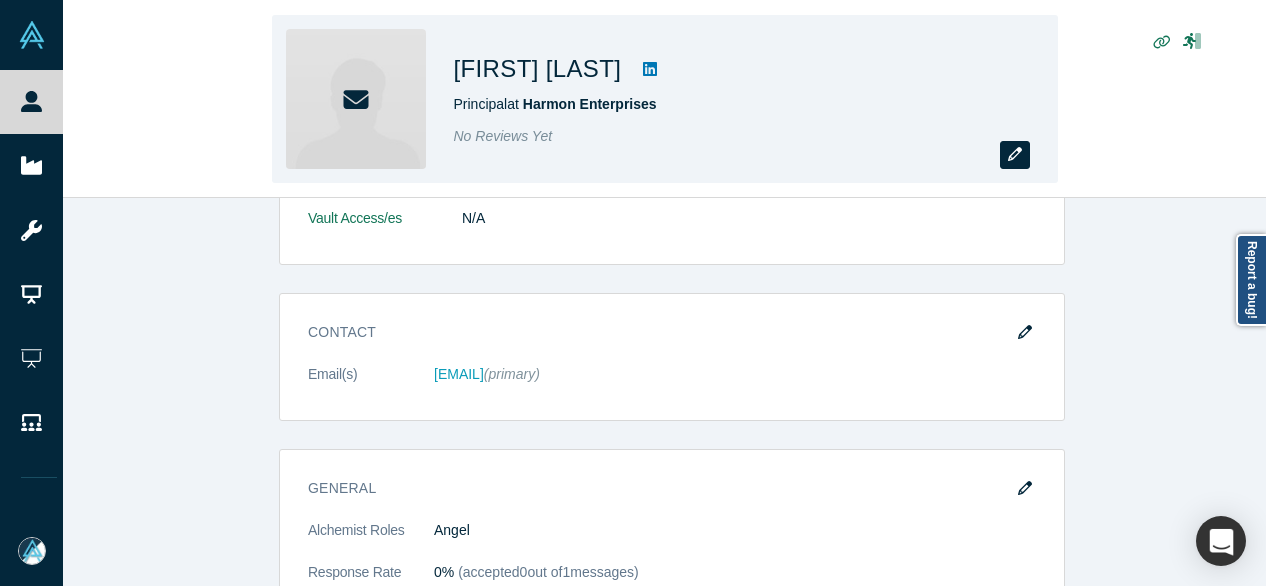 click 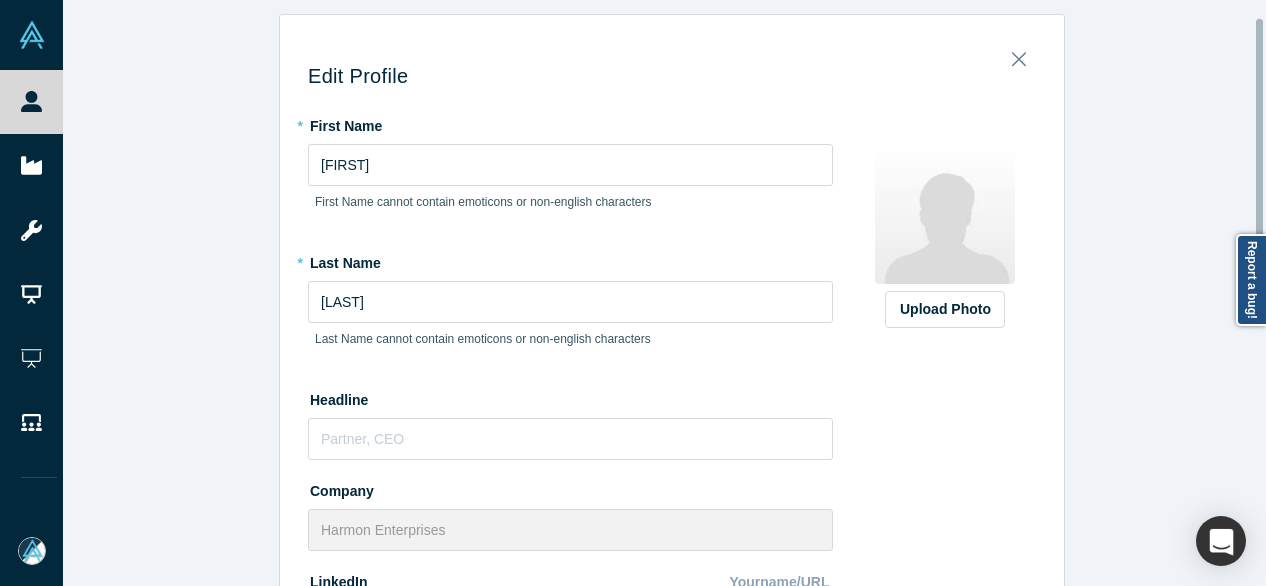 scroll, scrollTop: 0, scrollLeft: 0, axis: both 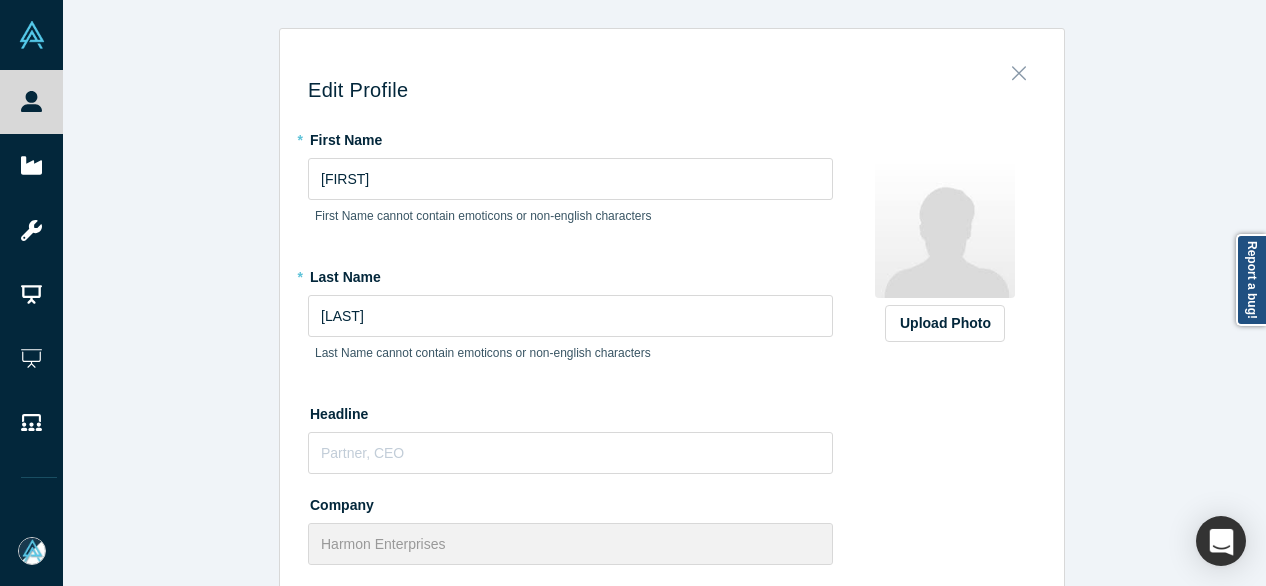 click 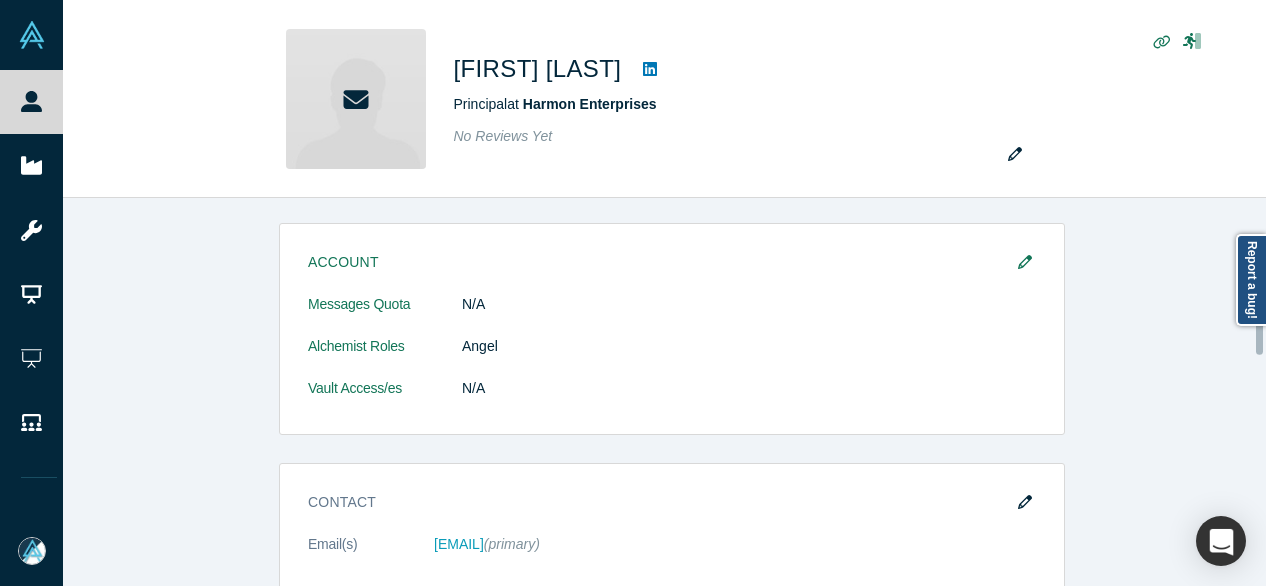 scroll, scrollTop: 400, scrollLeft: 0, axis: vertical 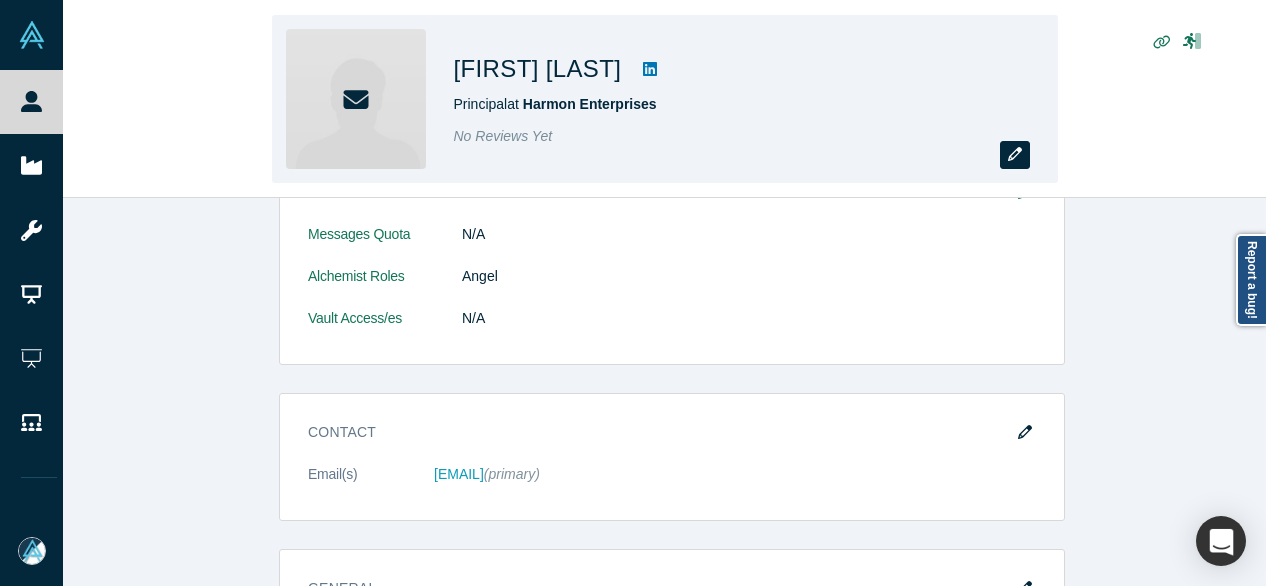 click 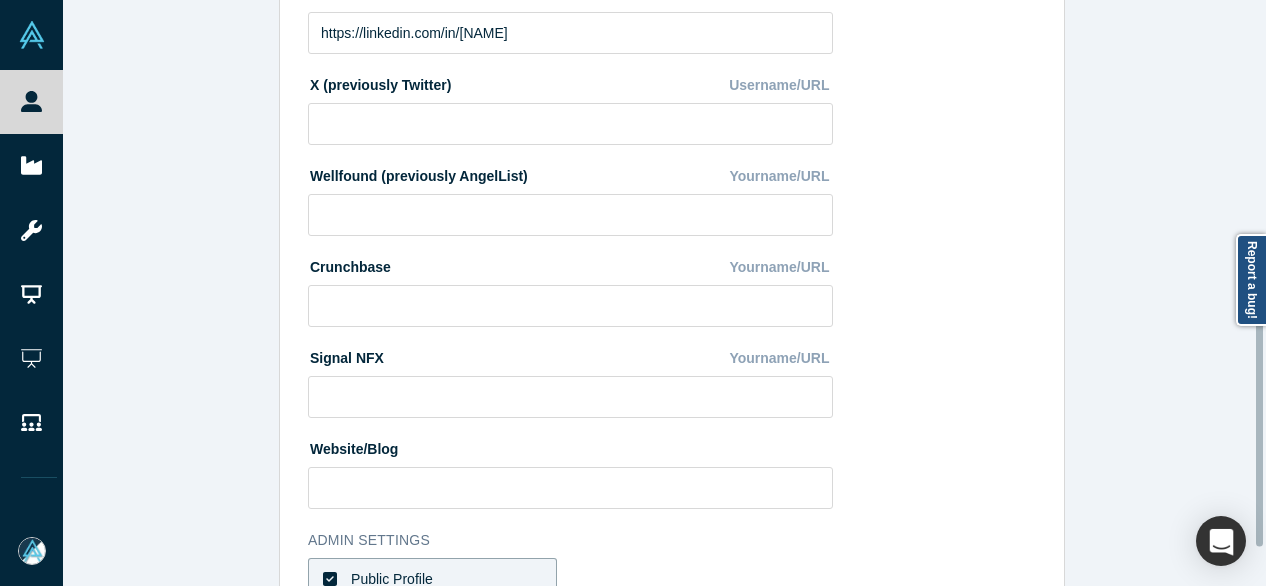 scroll, scrollTop: 800, scrollLeft: 0, axis: vertical 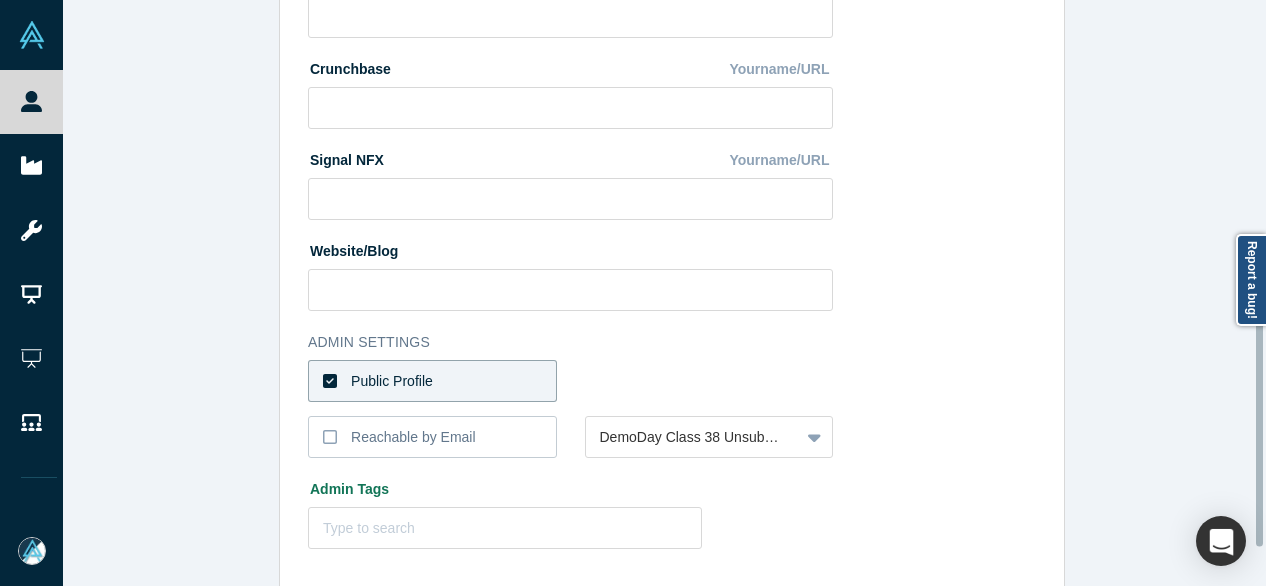 click on "Public Profile" at bounding box center [392, 381] 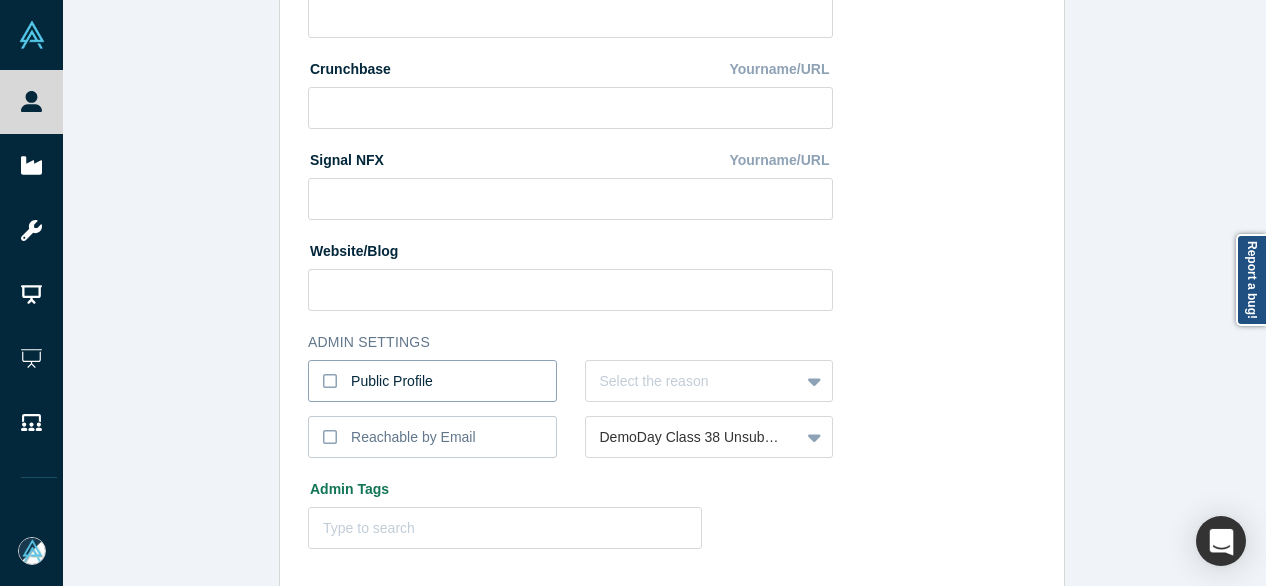 click on "Public Profile" at bounding box center (392, 381) 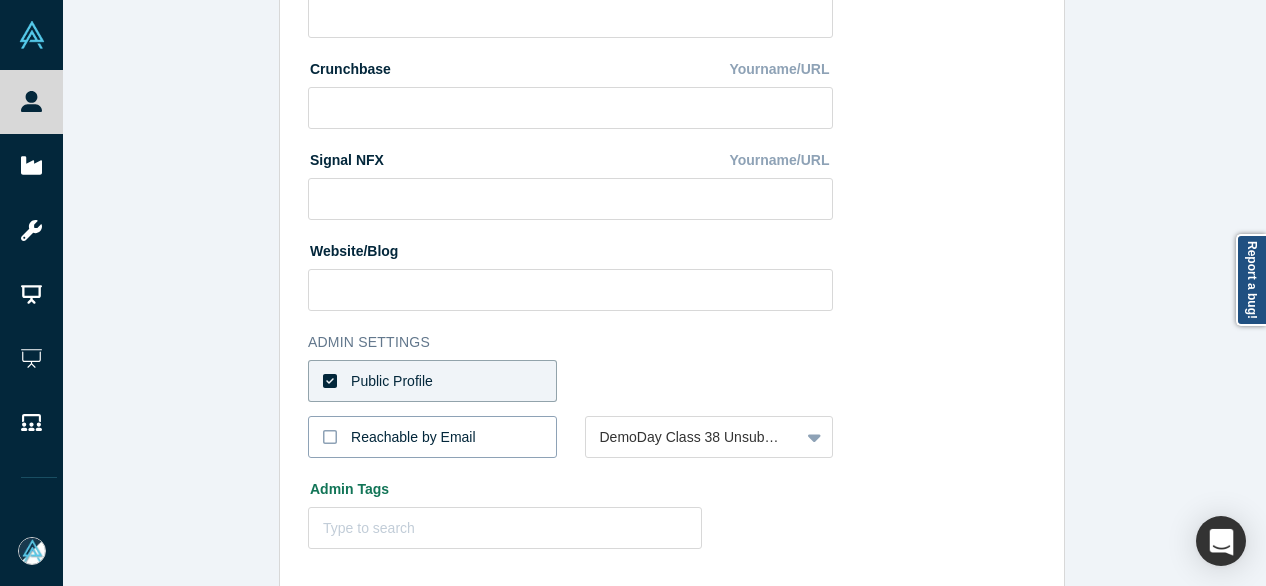 click on "Reachable by Email" at bounding box center (413, 437) 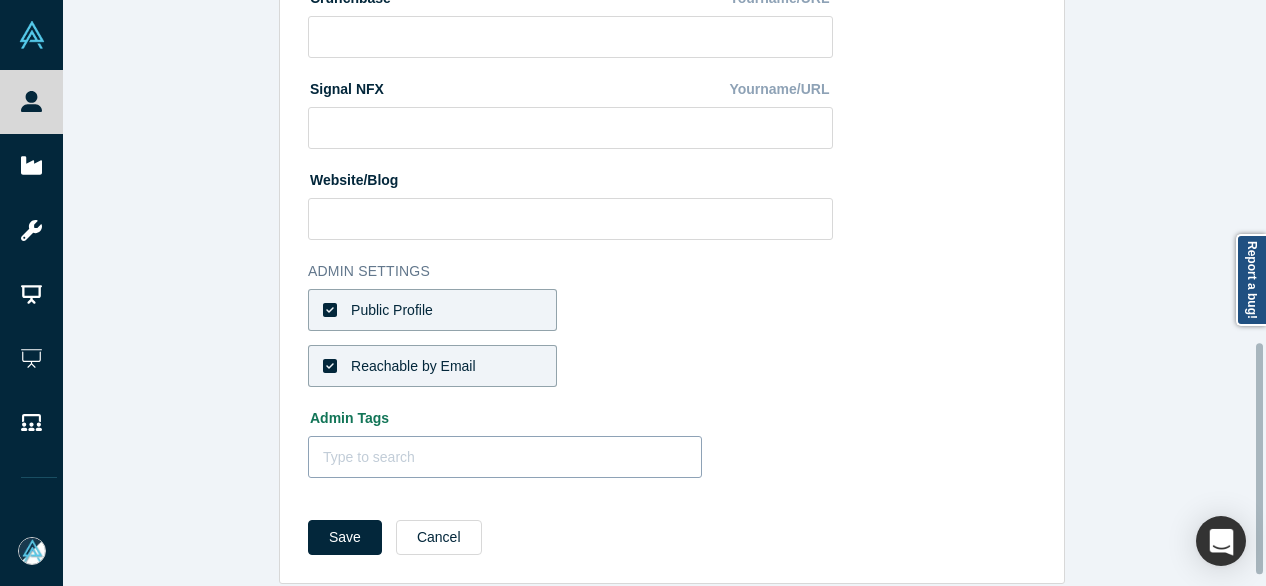 scroll, scrollTop: 896, scrollLeft: 0, axis: vertical 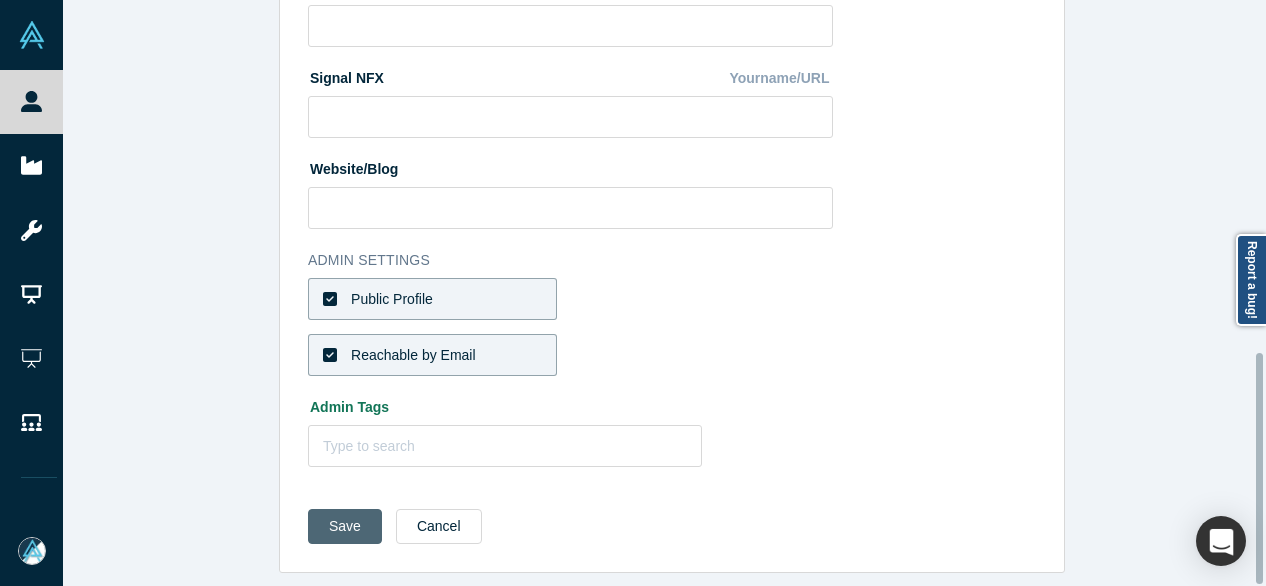 click on "Save" at bounding box center [345, 526] 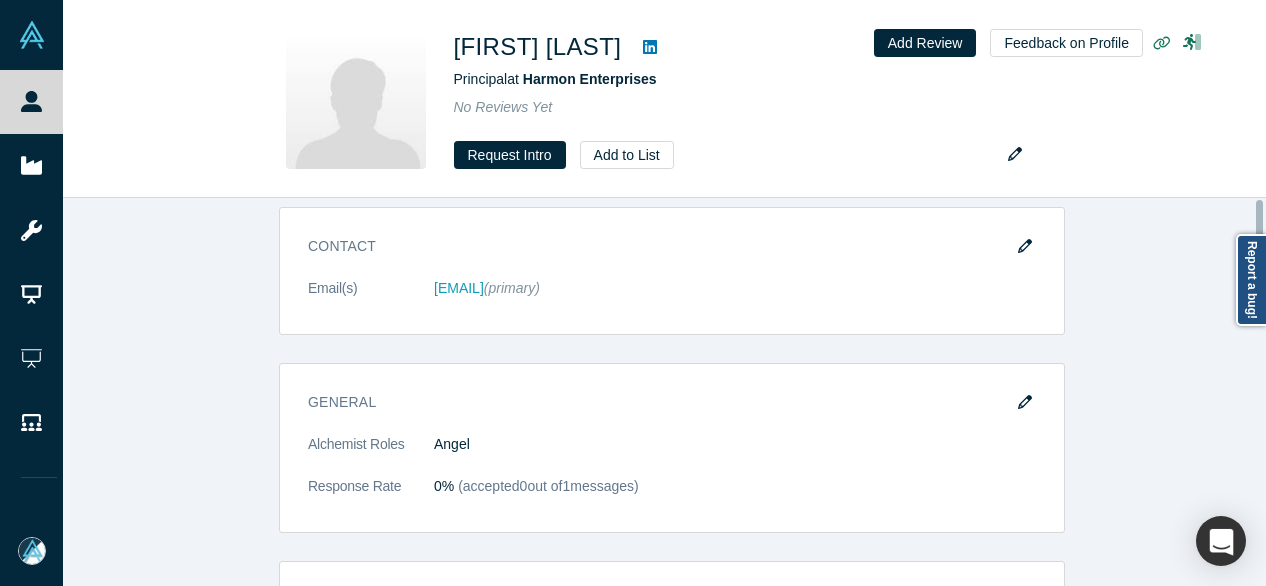 scroll, scrollTop: 0, scrollLeft: 0, axis: both 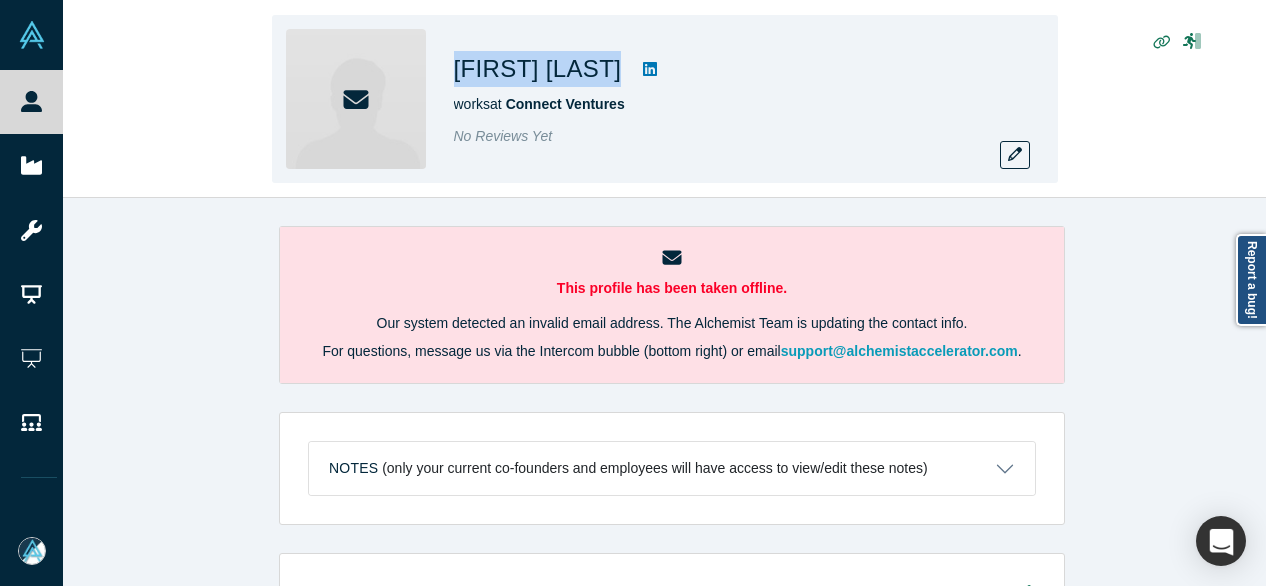 drag, startPoint x: 446, startPoint y: 73, endPoint x: 554, endPoint y: 73, distance: 108 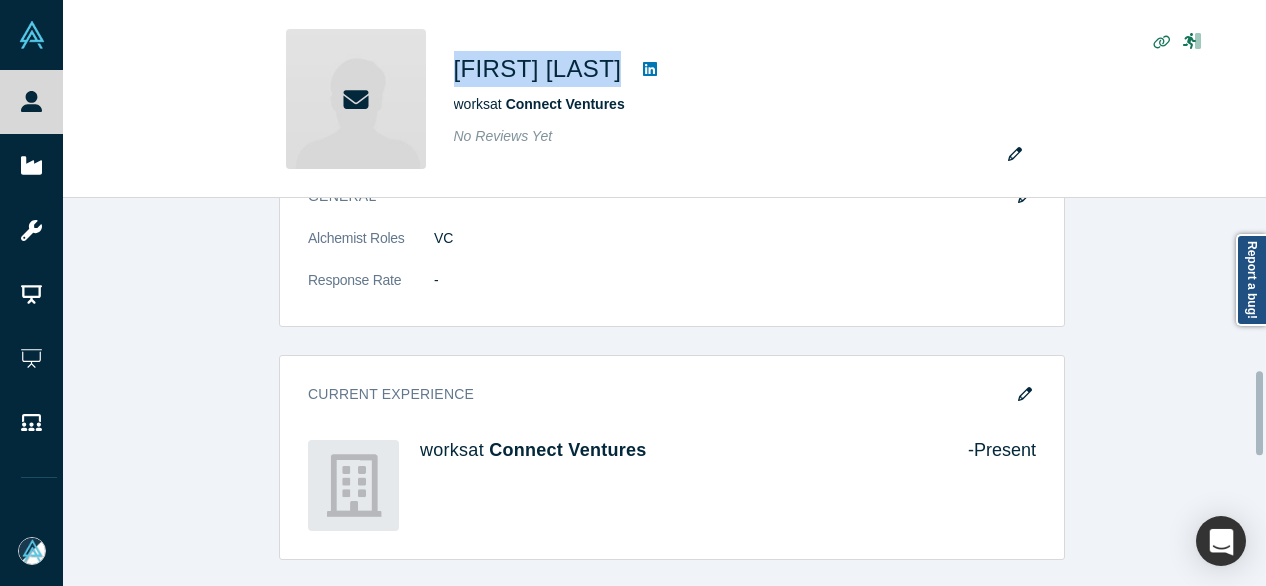 scroll, scrollTop: 800, scrollLeft: 0, axis: vertical 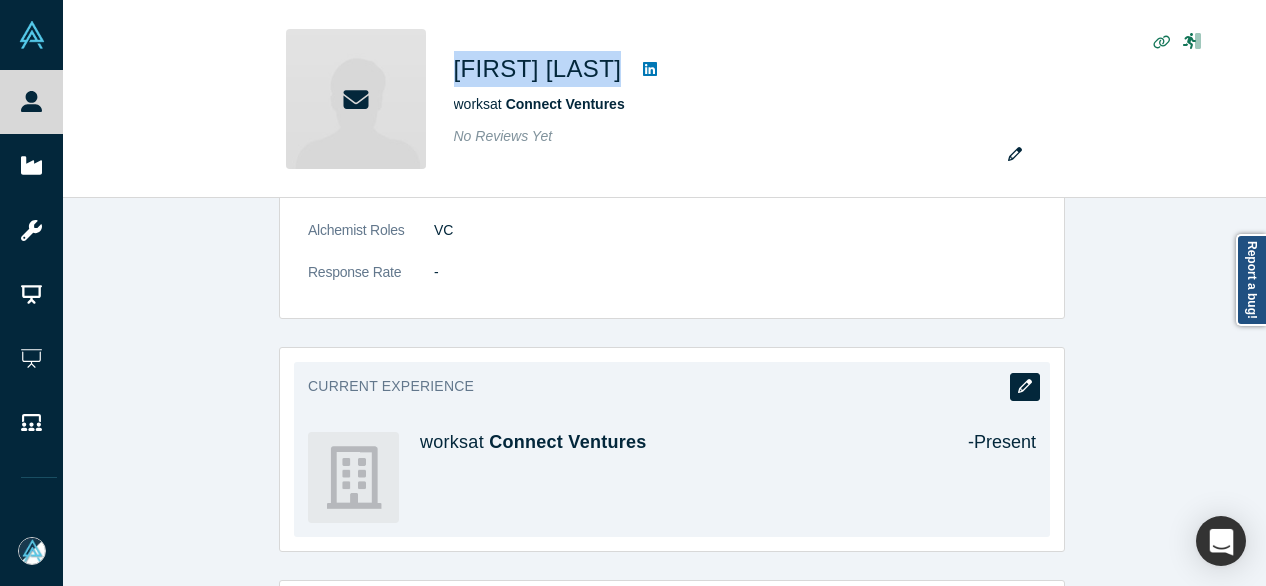 click 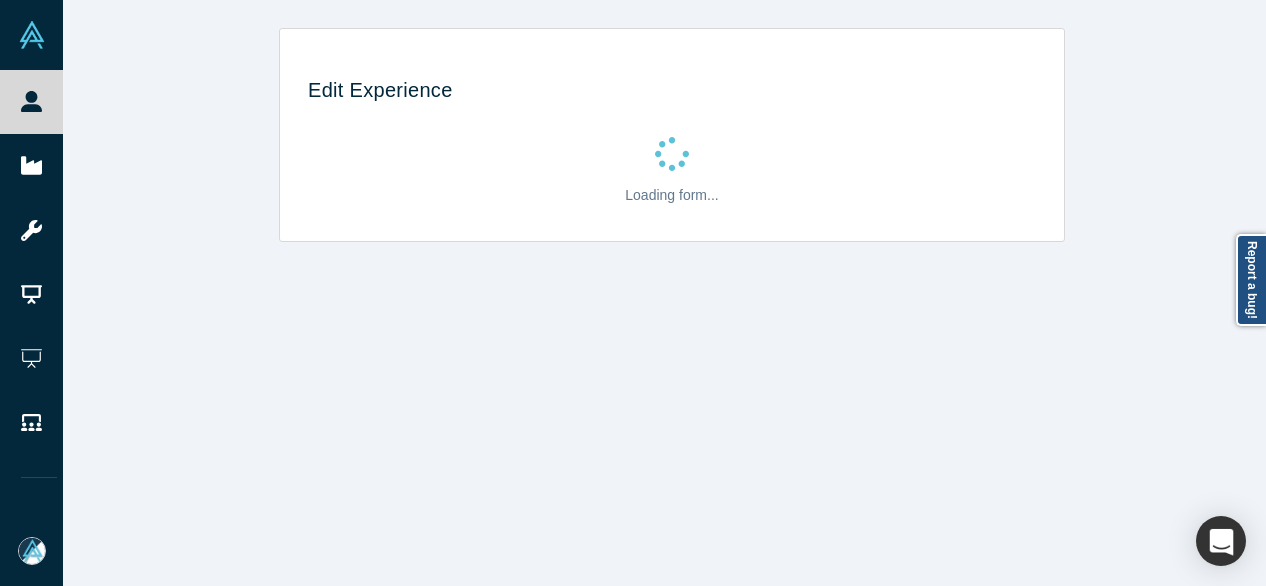 scroll, scrollTop: 0, scrollLeft: 0, axis: both 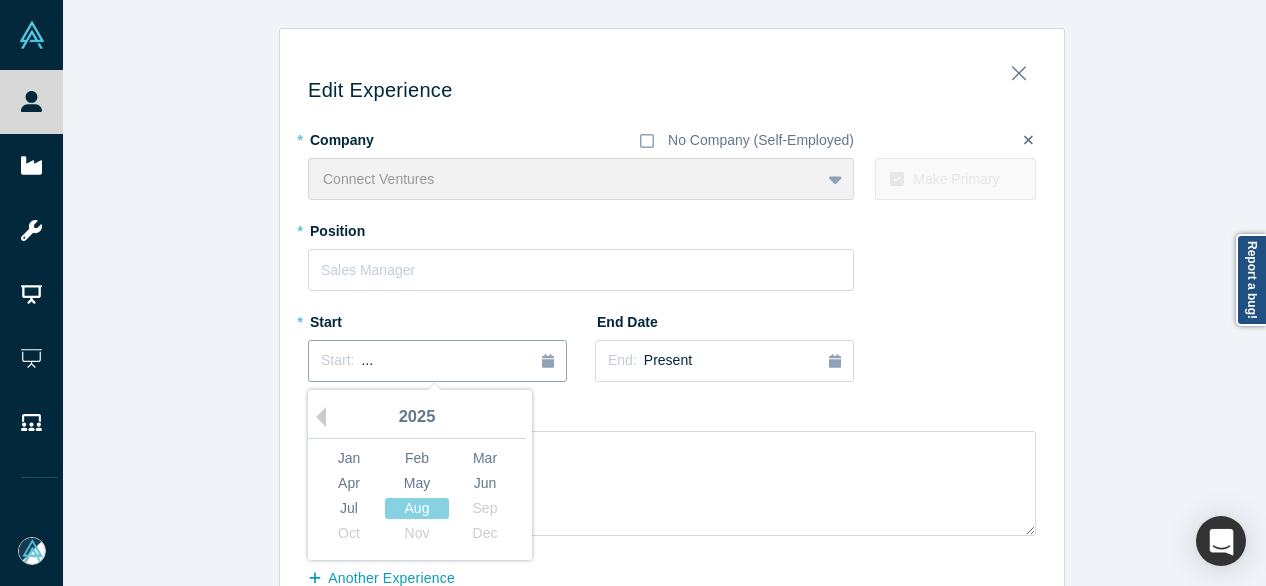 click on "..." at bounding box center [367, 360] 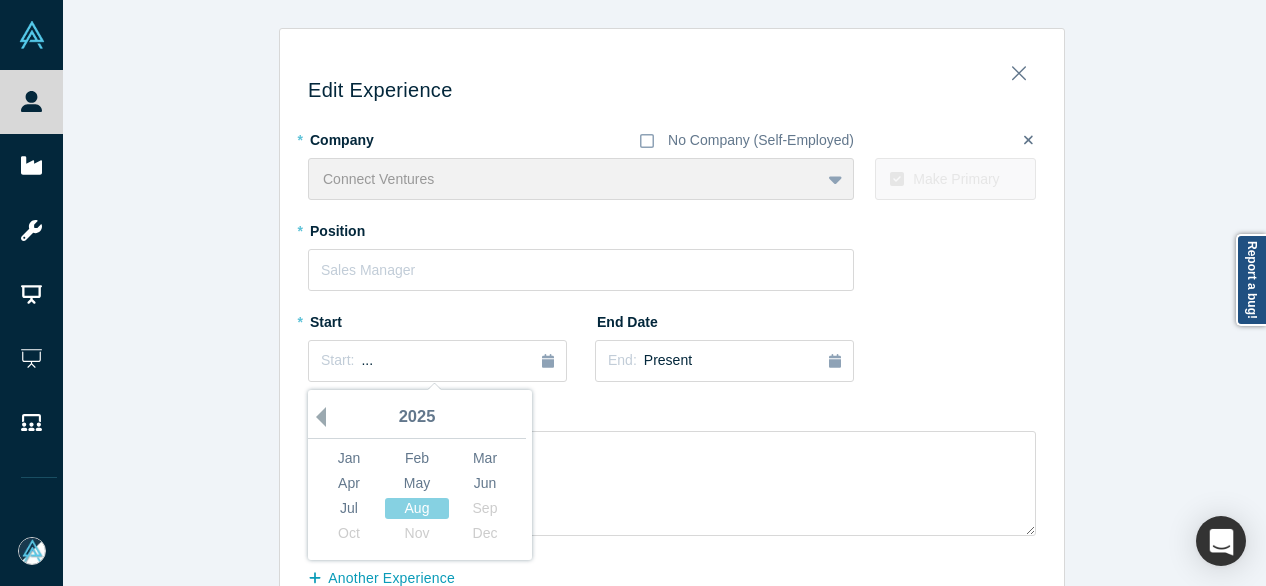 click on "Previous Year" at bounding box center [316, 417] 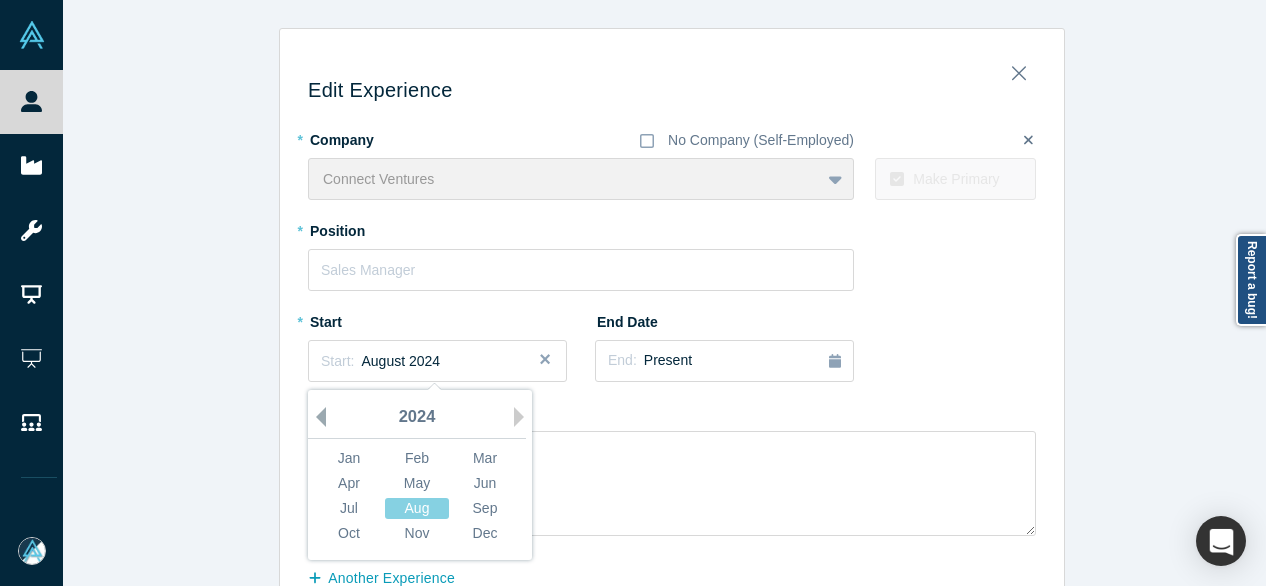 click on "Previous Year" at bounding box center [316, 417] 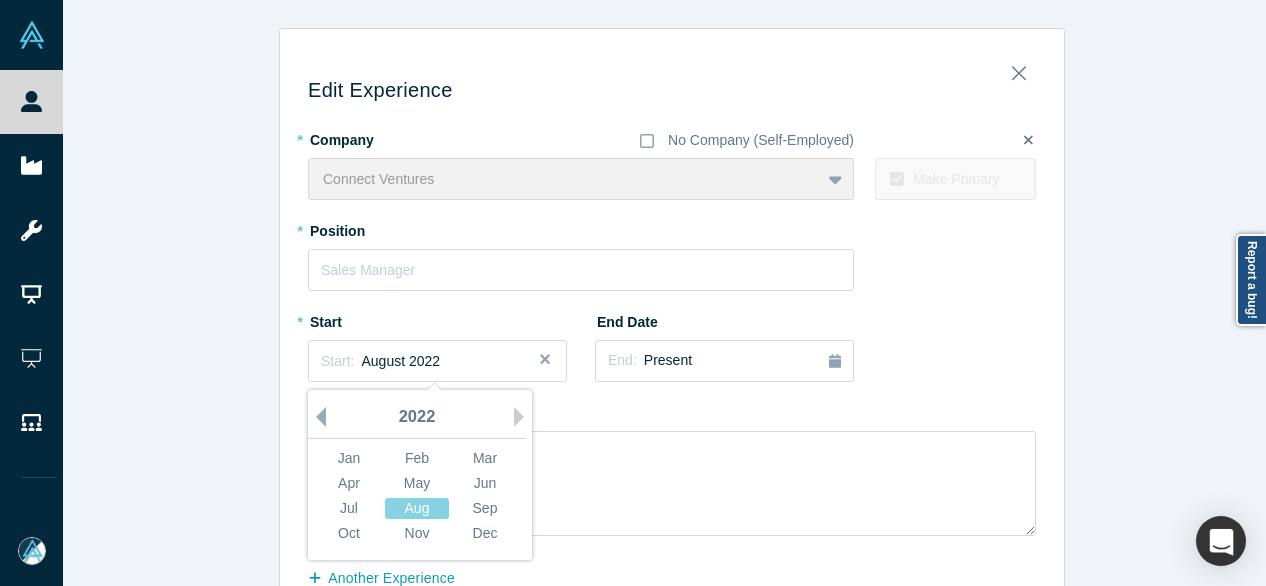 click on "Previous Year" at bounding box center (316, 417) 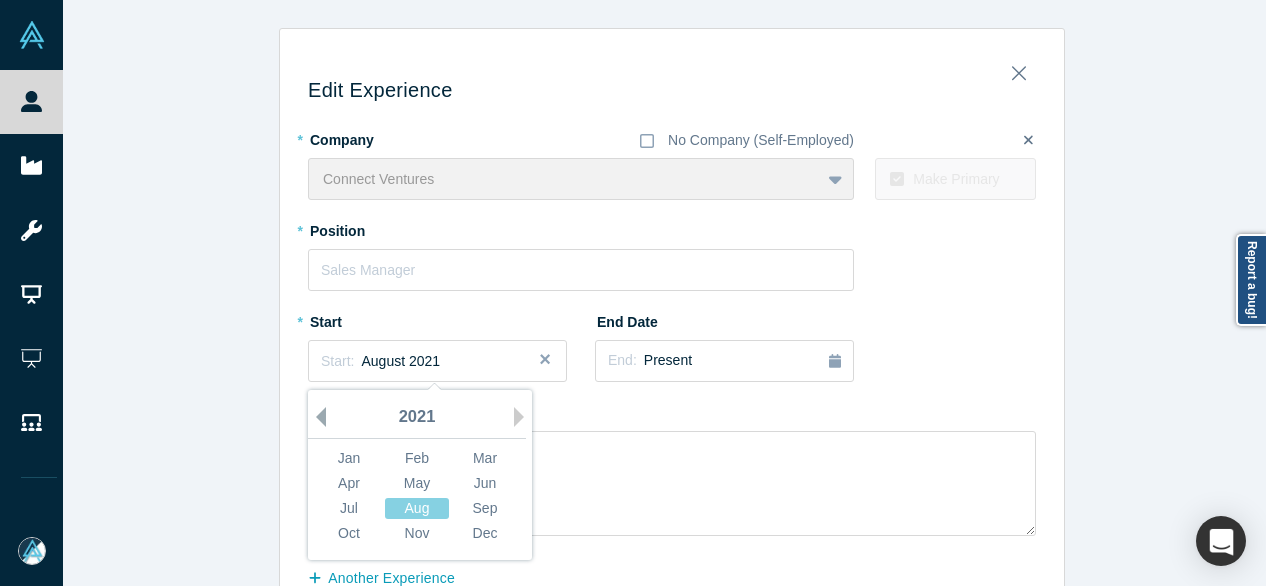 click on "Previous Year" at bounding box center (316, 417) 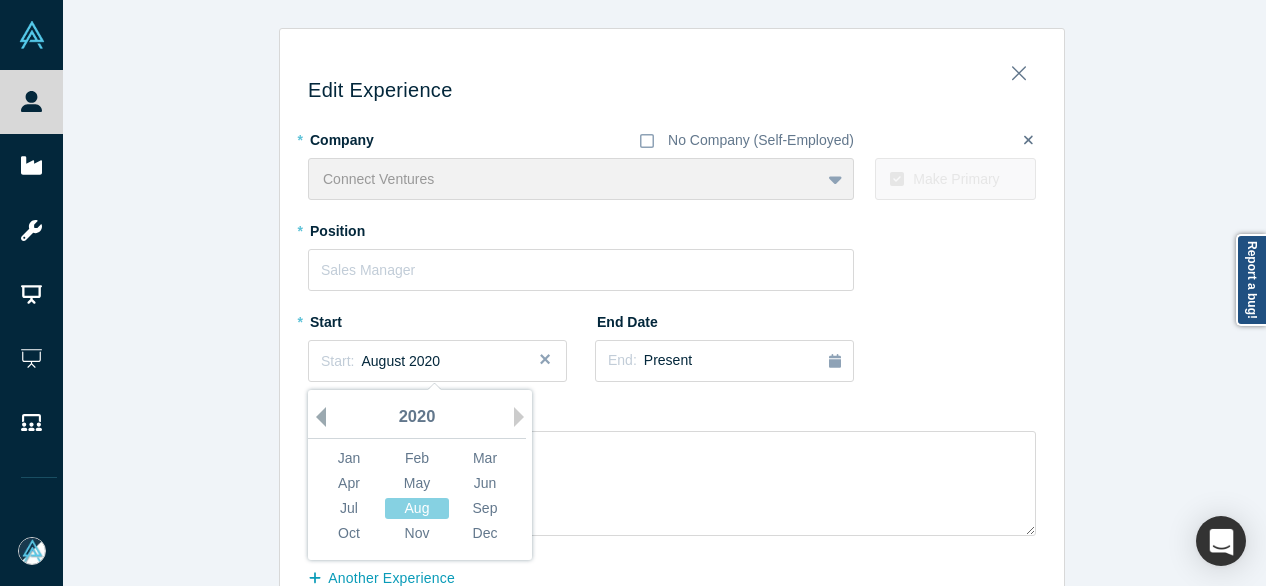click on "Previous Year" at bounding box center [316, 417] 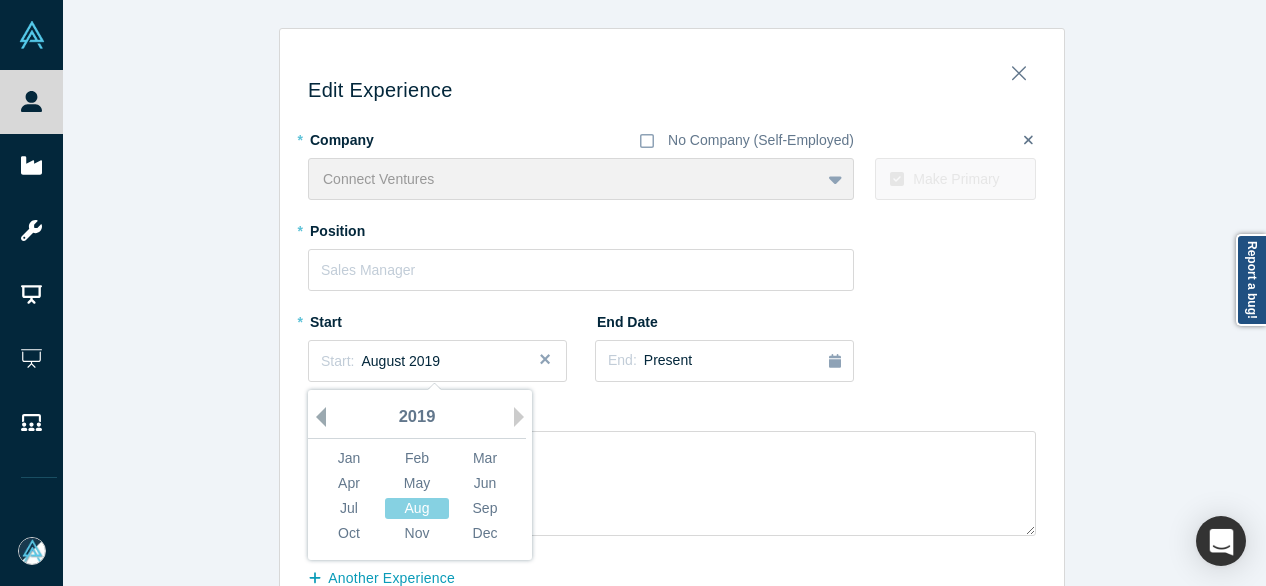 click on "Previous Year" at bounding box center [316, 417] 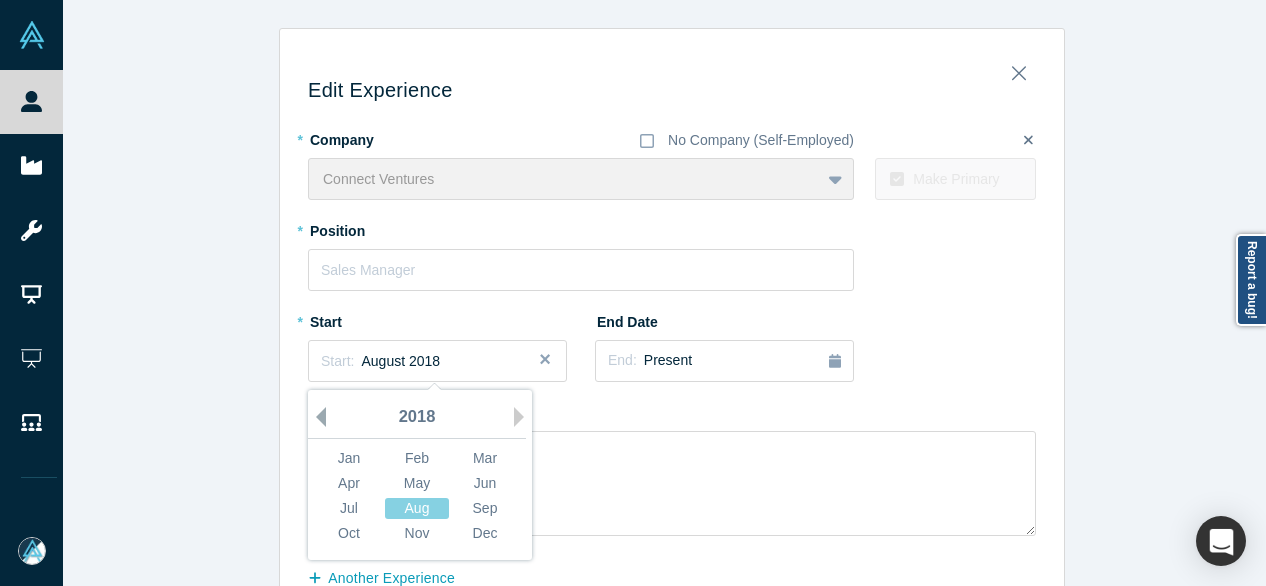 click on "Previous Year" at bounding box center [316, 417] 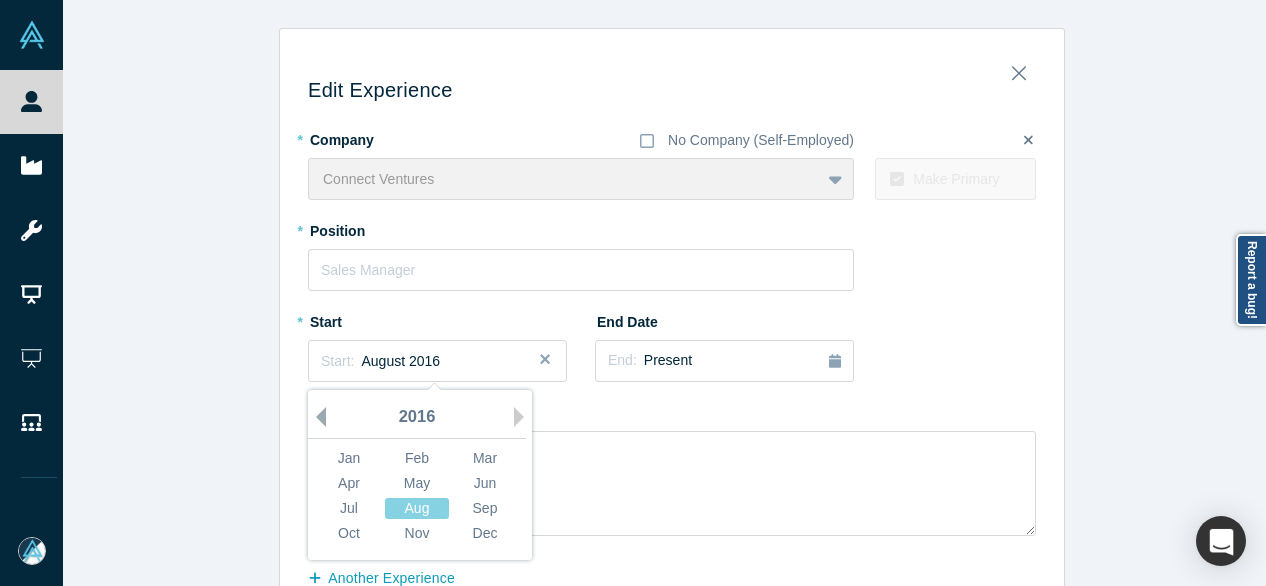 click on "Previous Year" at bounding box center [316, 417] 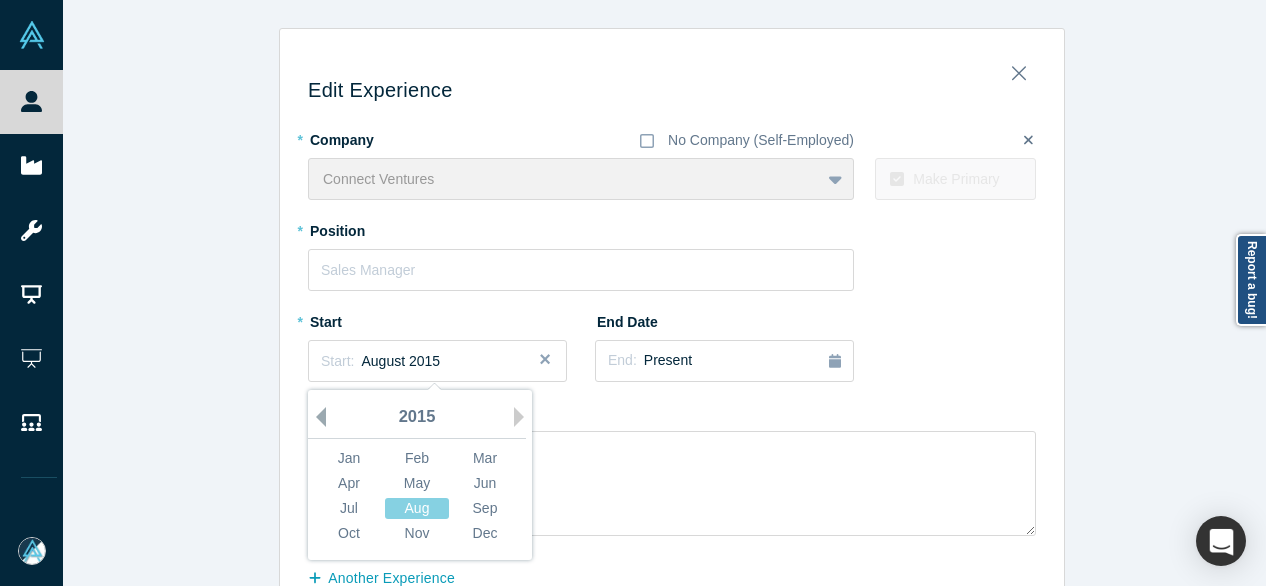 click on "Previous Year" at bounding box center (316, 417) 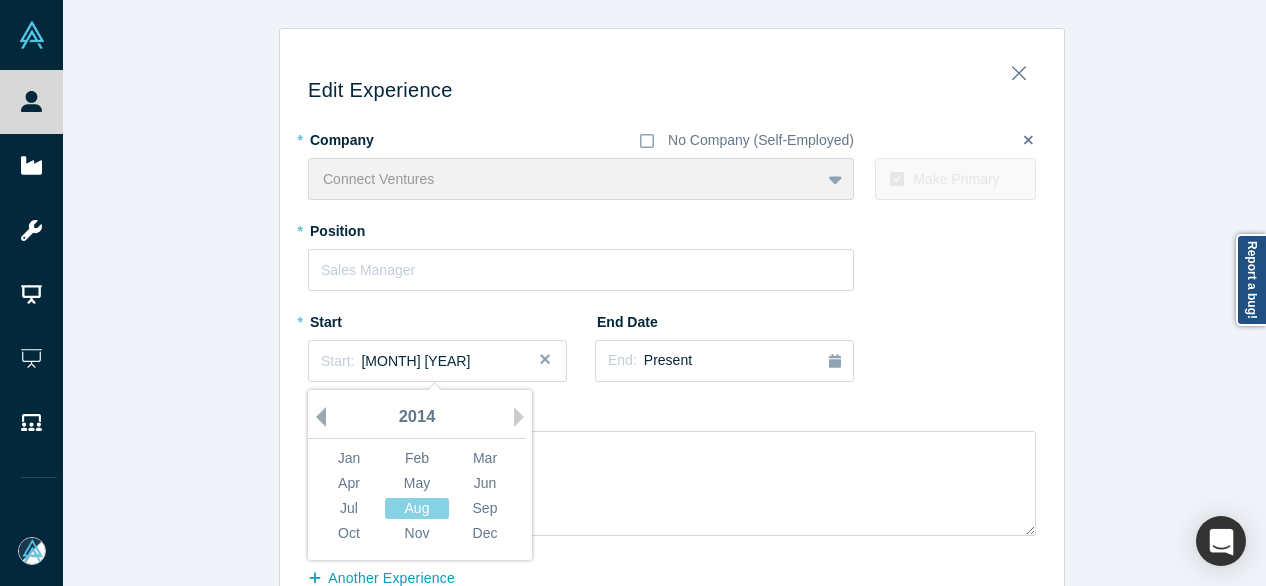 click on "Previous Year" at bounding box center (316, 417) 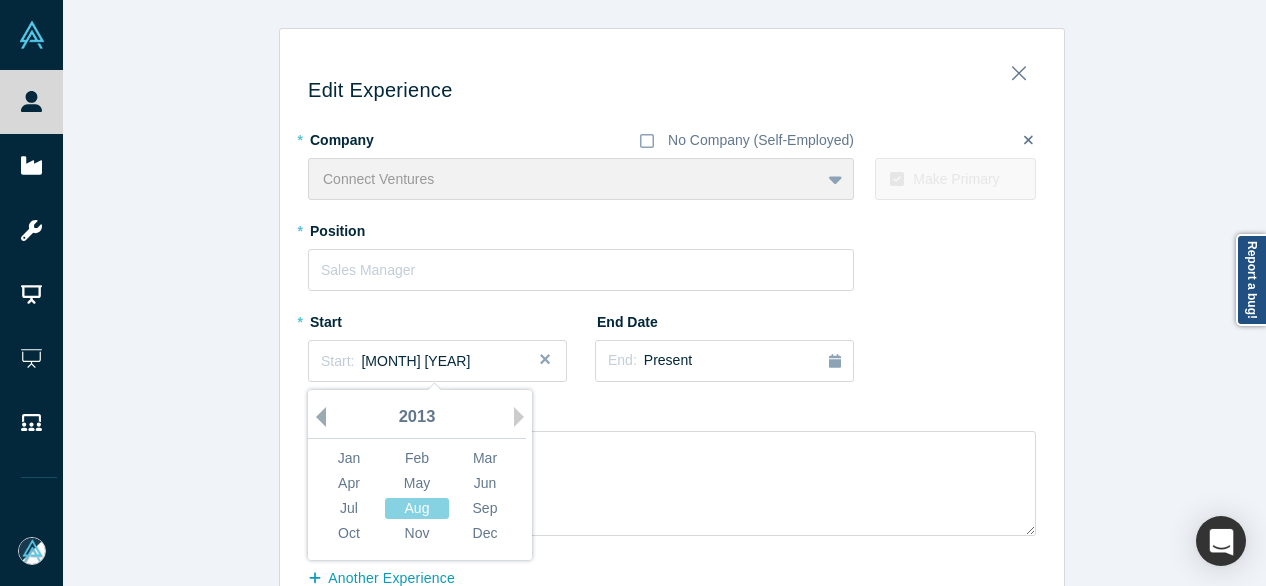 click on "Previous Year" at bounding box center [316, 417] 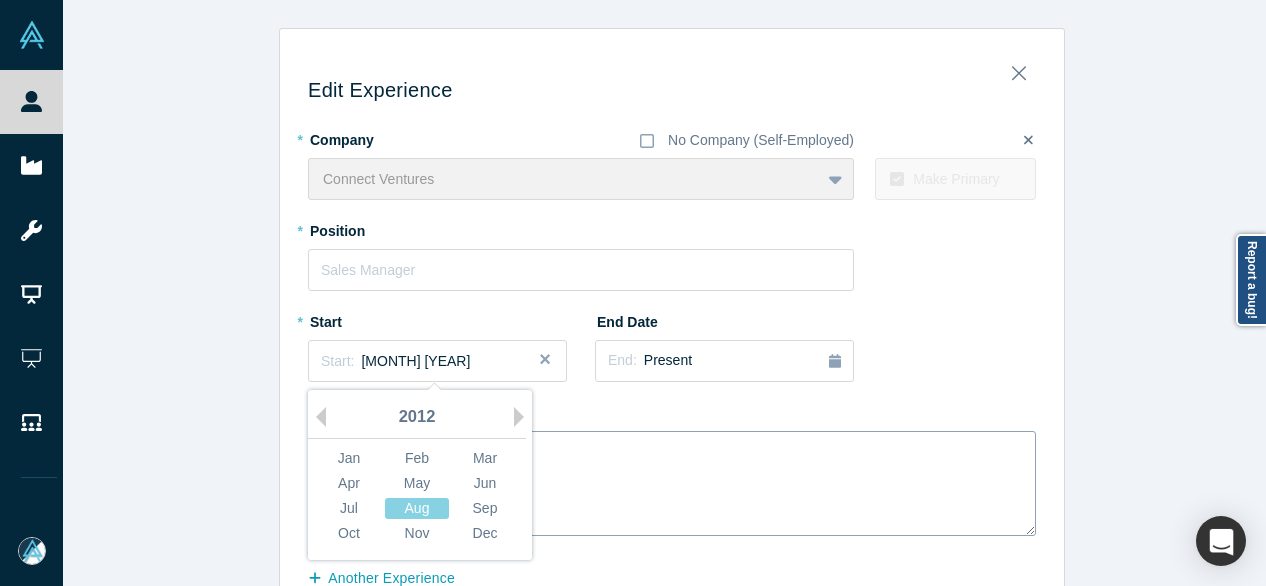 click on "Aug" at bounding box center (417, 508) 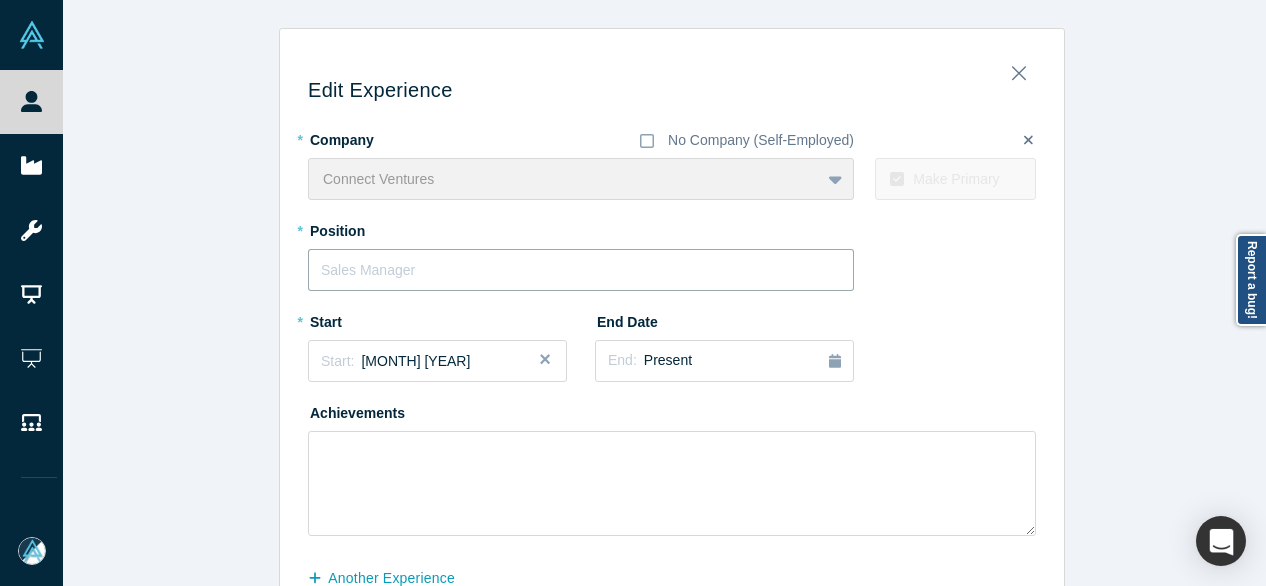 click at bounding box center [581, 270] 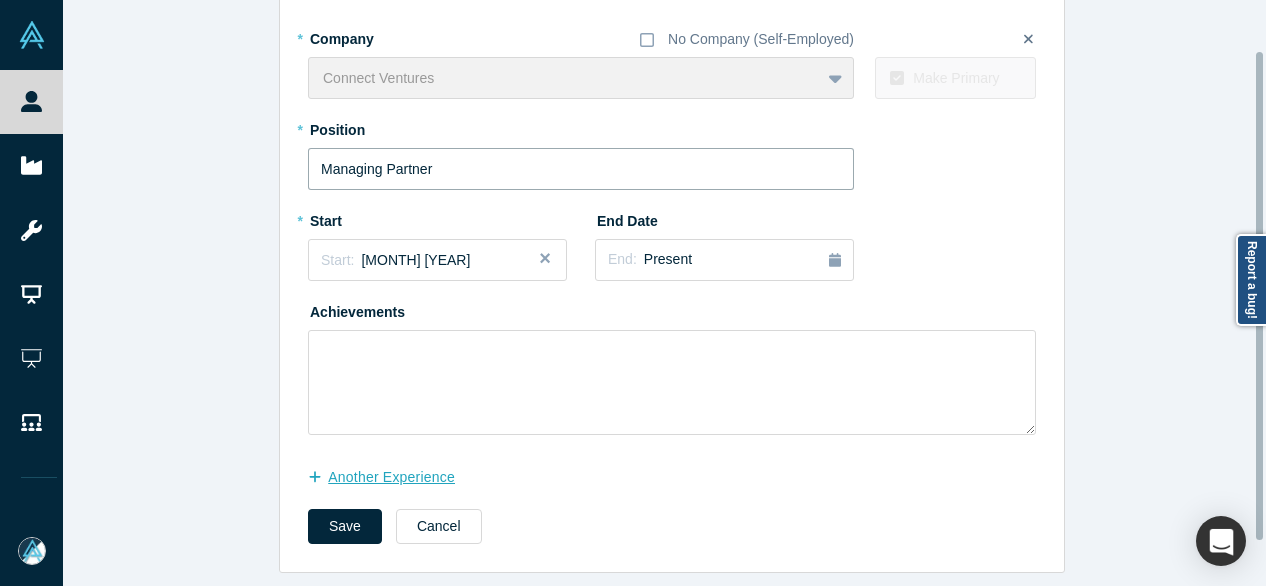 scroll, scrollTop: 114, scrollLeft: 0, axis: vertical 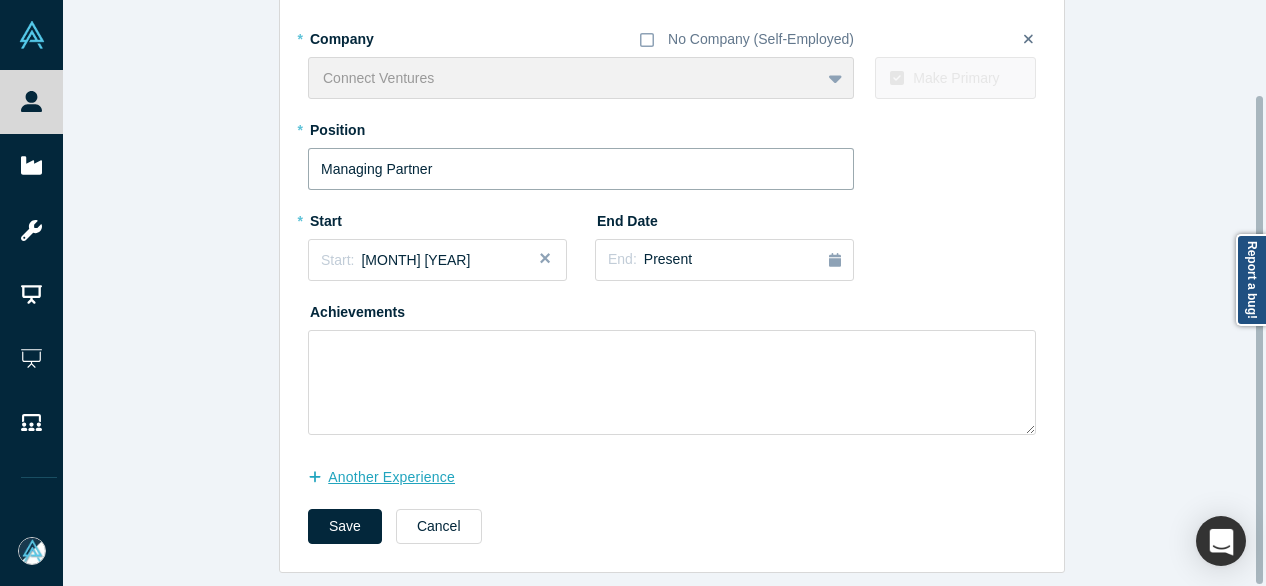 type on "Managing Partner" 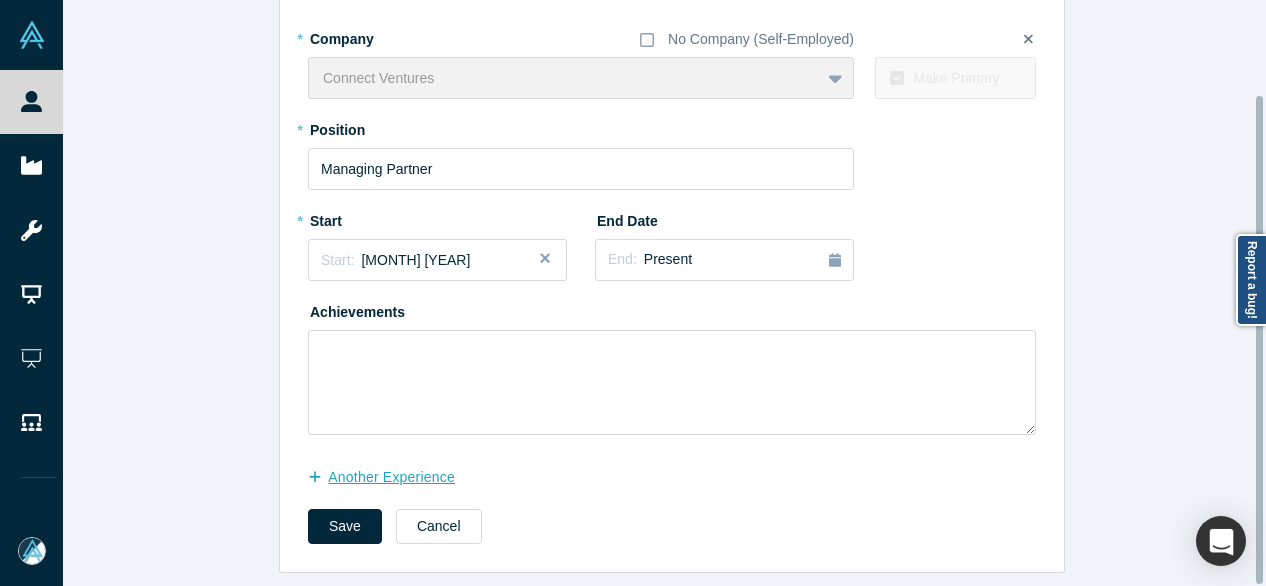 click on "another Experience" at bounding box center (392, 477) 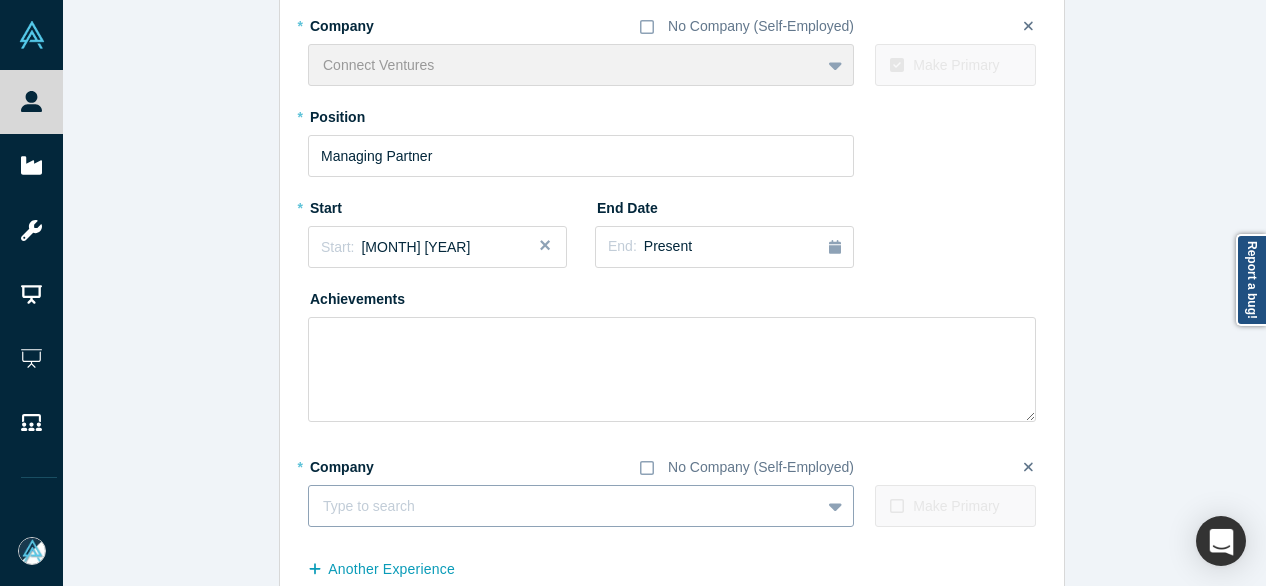 type 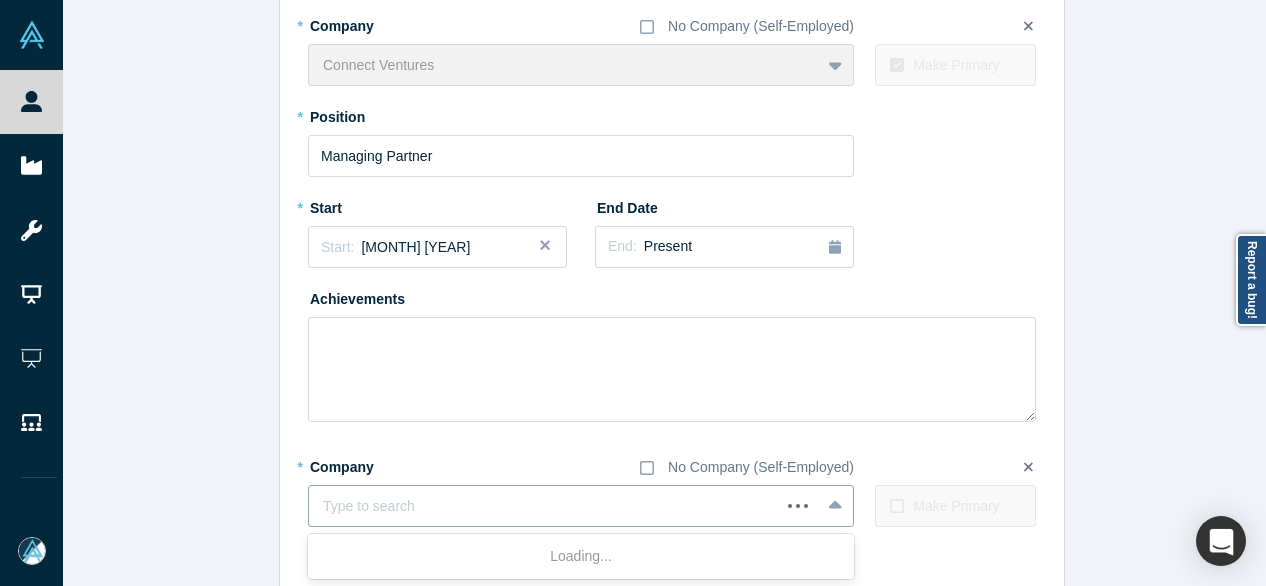 click at bounding box center [544, 506] 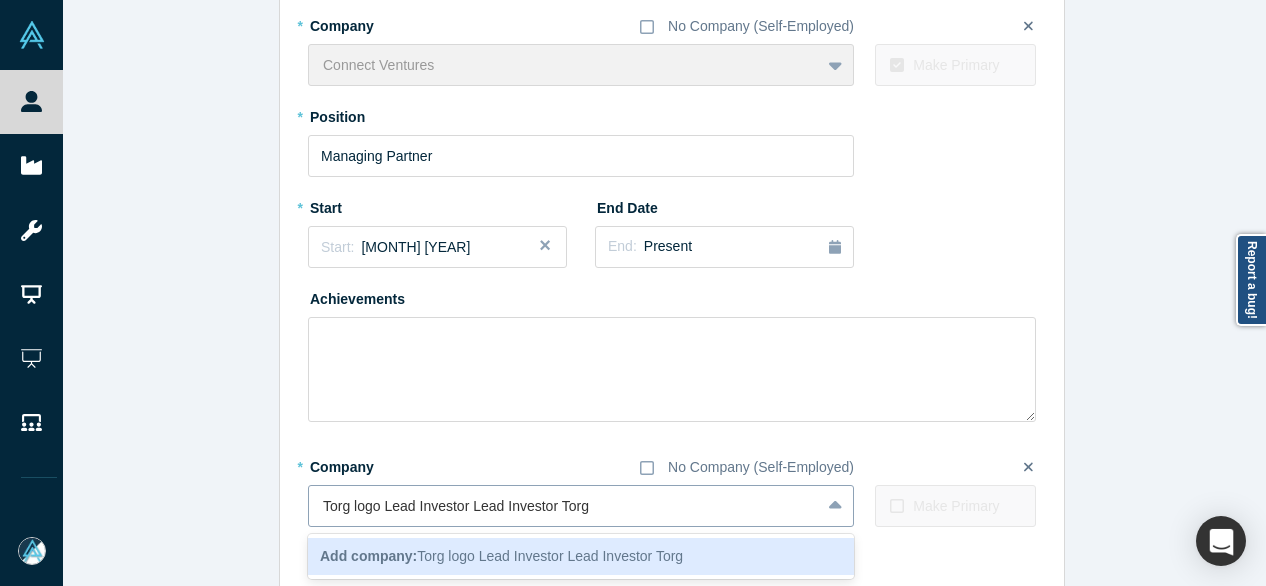 drag, startPoint x: 553, startPoint y: 512, endPoint x: 300, endPoint y: 516, distance: 253.03162 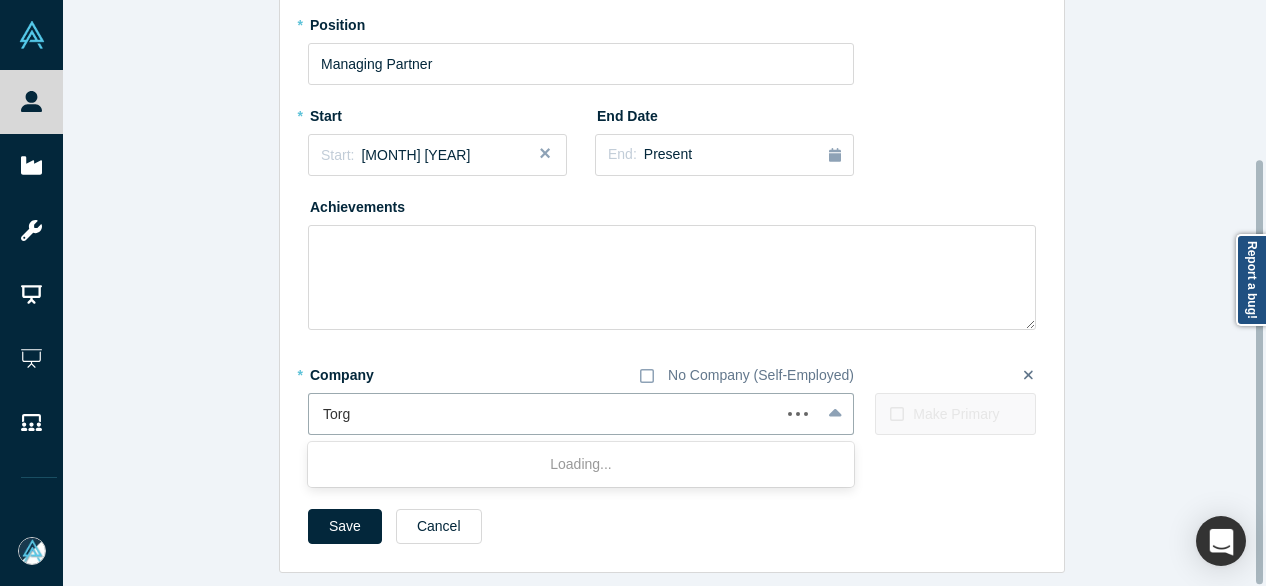 scroll, scrollTop: 219, scrollLeft: 0, axis: vertical 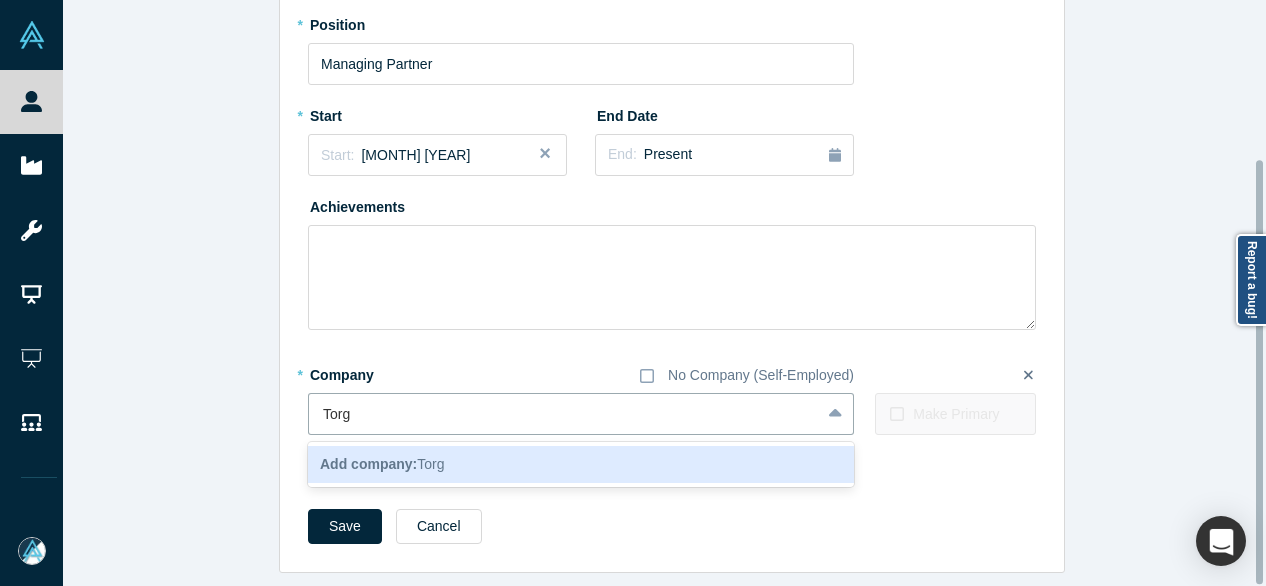 click on "Add company:  Torg" at bounding box center [581, 464] 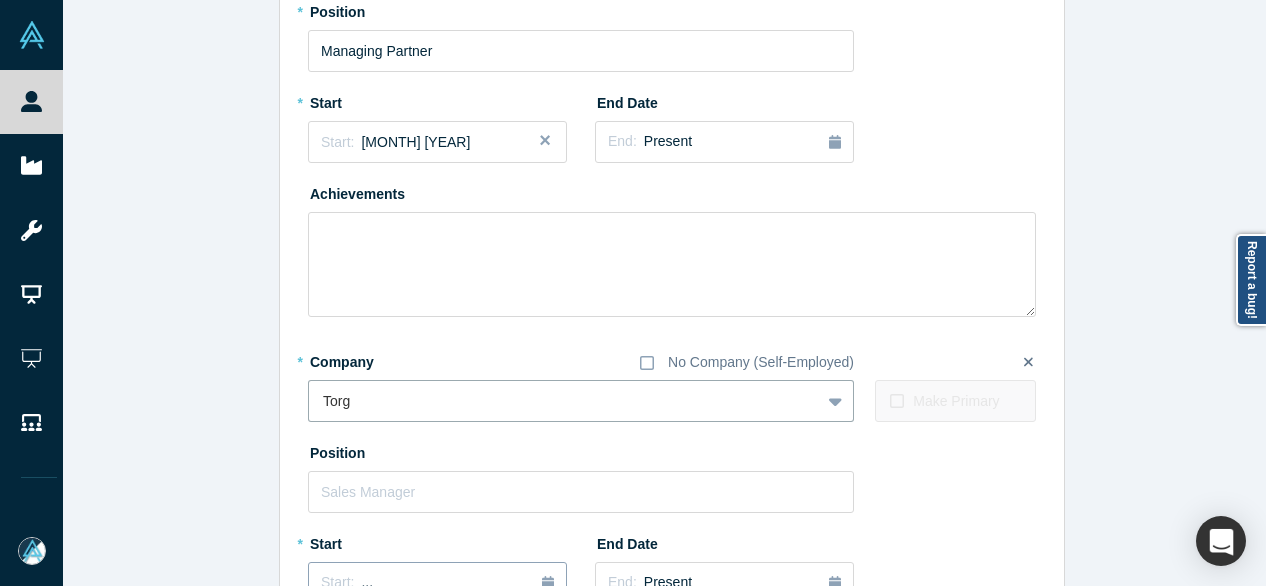click on "Start: ..." at bounding box center (437, 583) 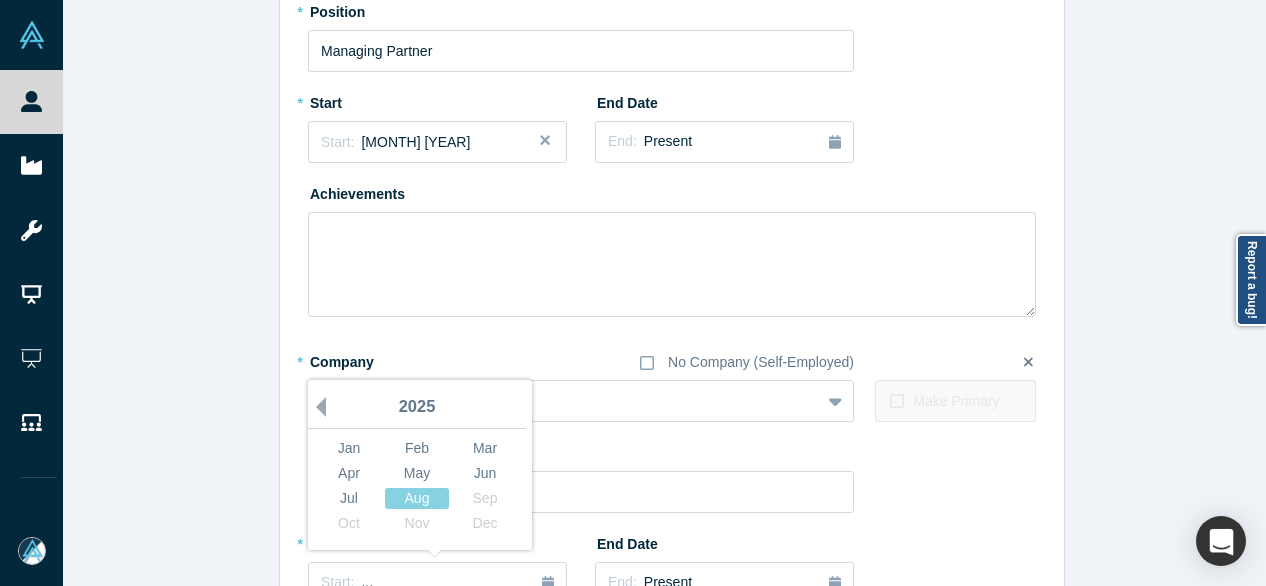 click on "Previous Year" at bounding box center (316, 407) 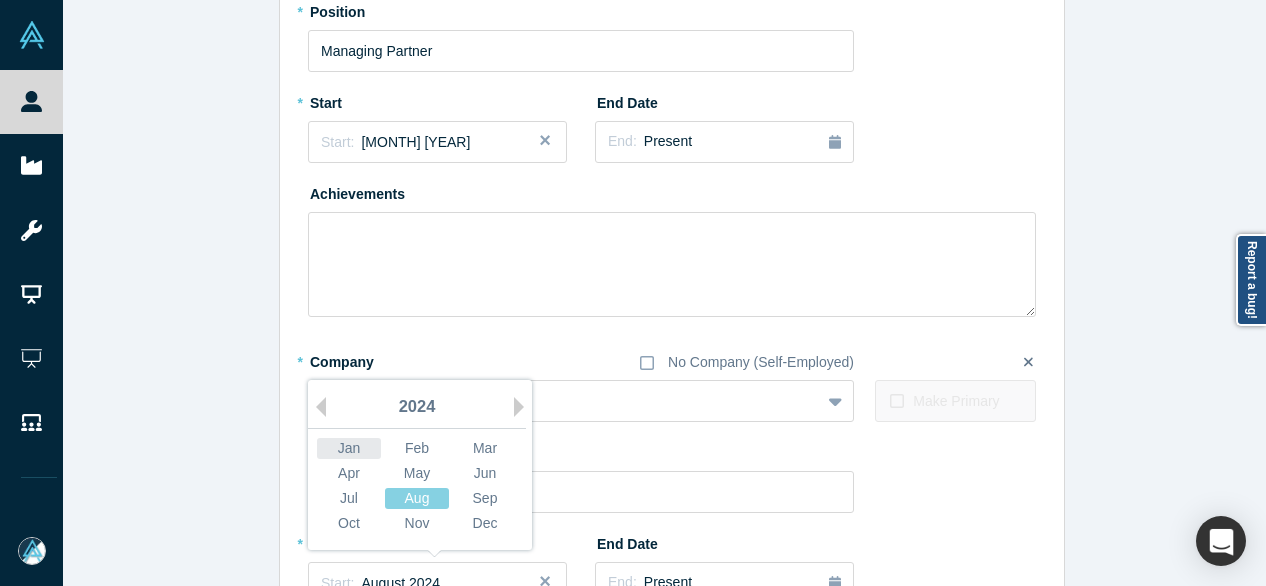 click on "Jan" at bounding box center [349, 448] 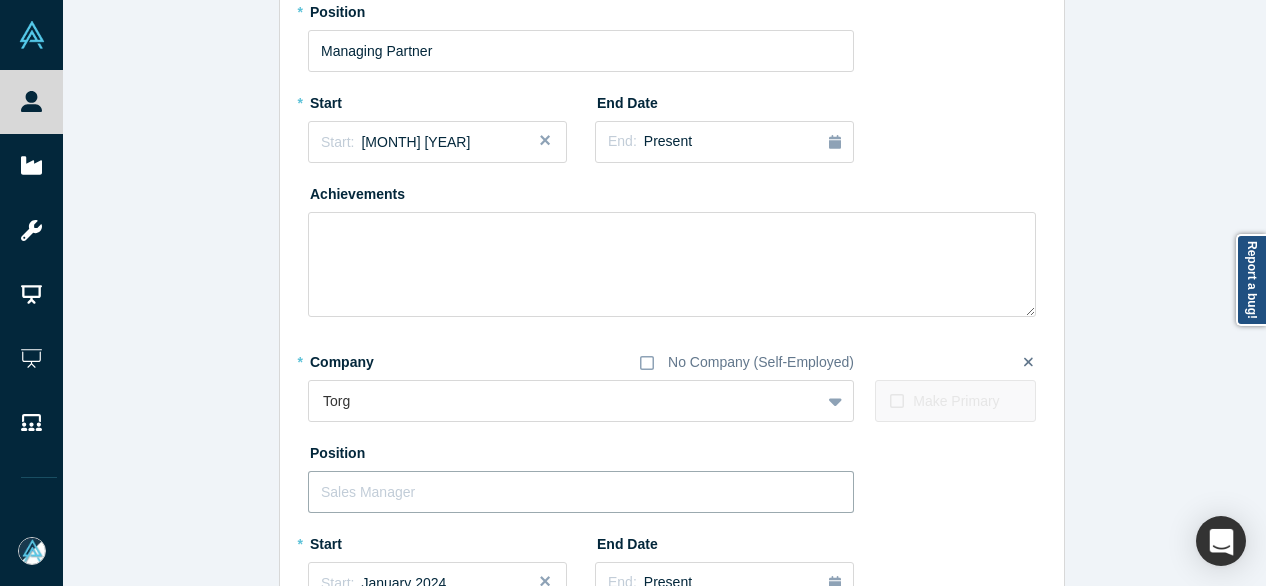 click at bounding box center [581, 492] 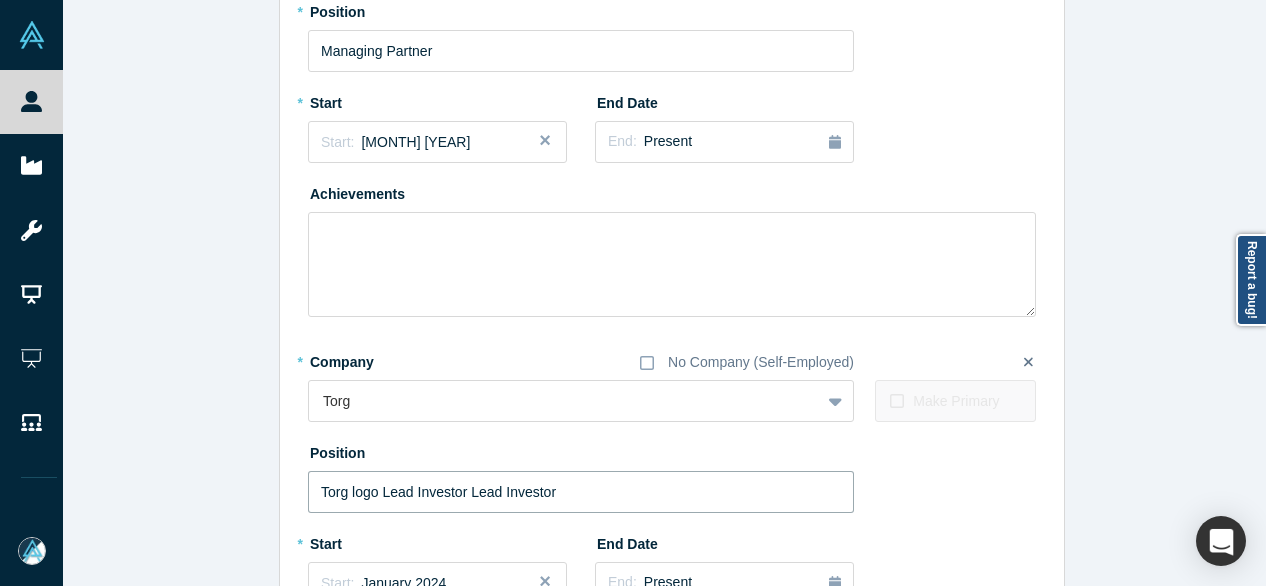 drag, startPoint x: 462, startPoint y: 494, endPoint x: 256, endPoint y: 494, distance: 206 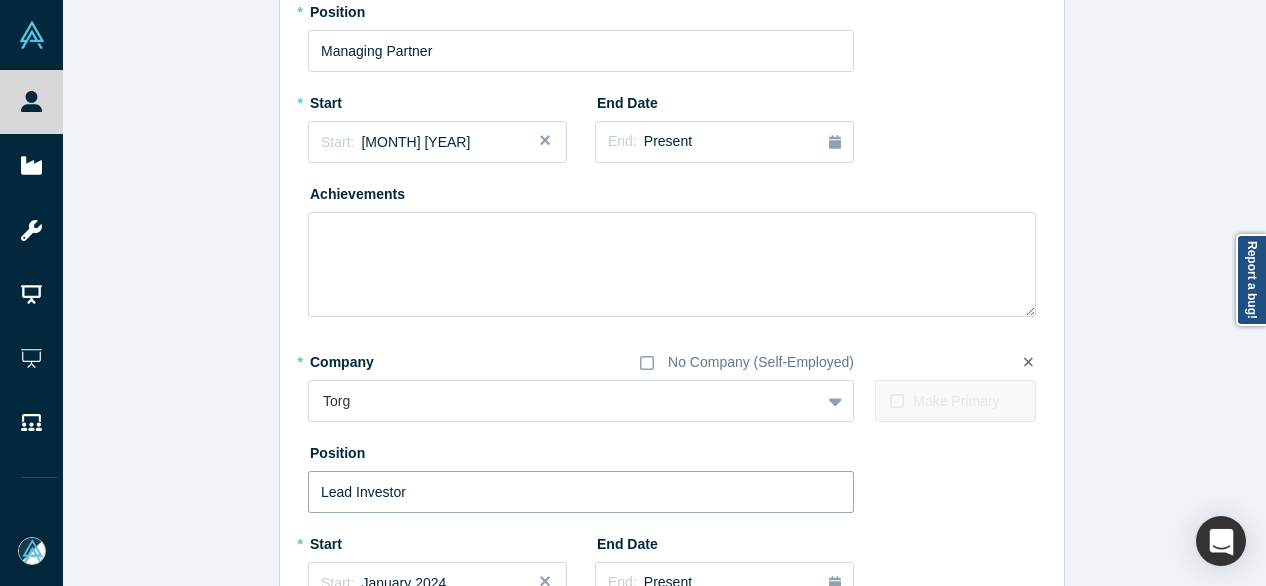 type on "Lead Investor" 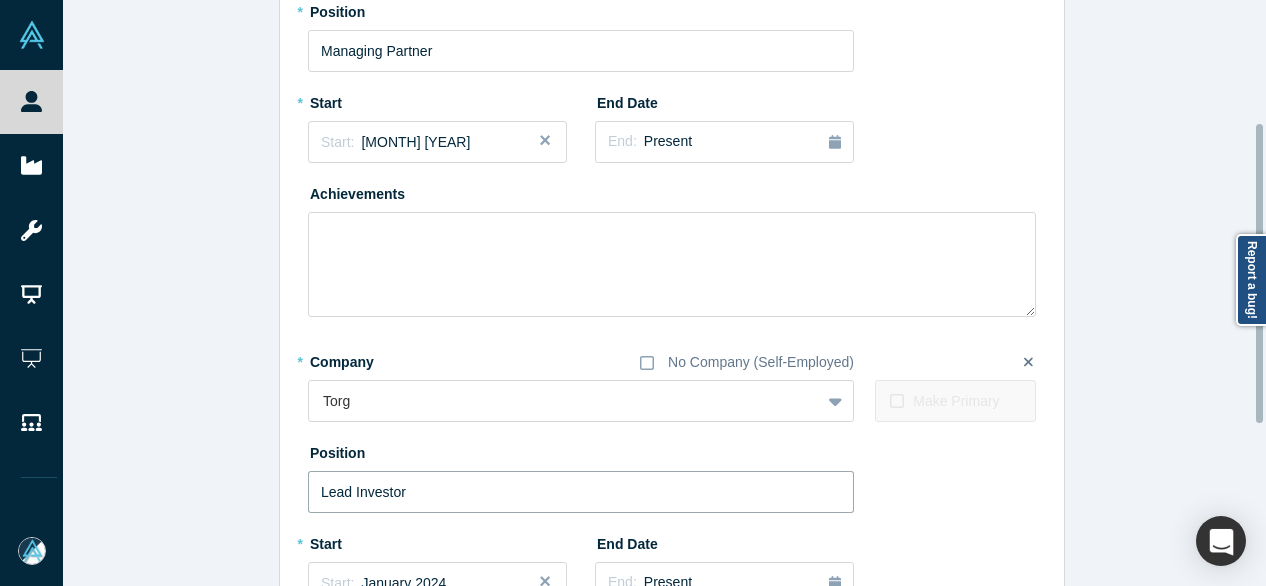 scroll, scrollTop: 555, scrollLeft: 0, axis: vertical 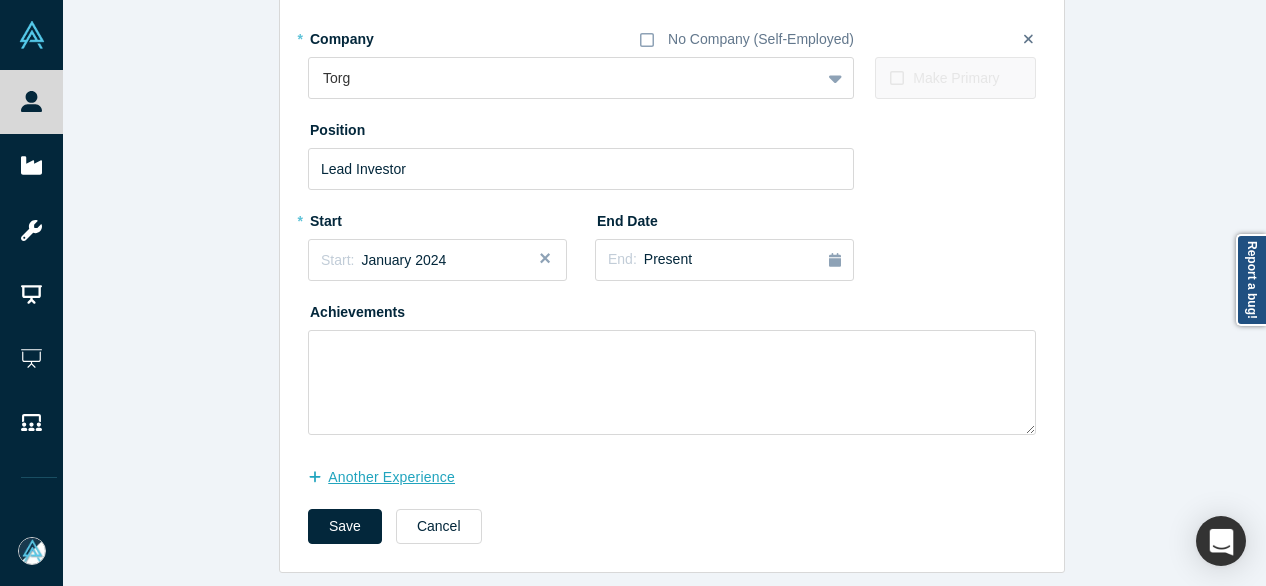 click on "another Experience" at bounding box center [392, 477] 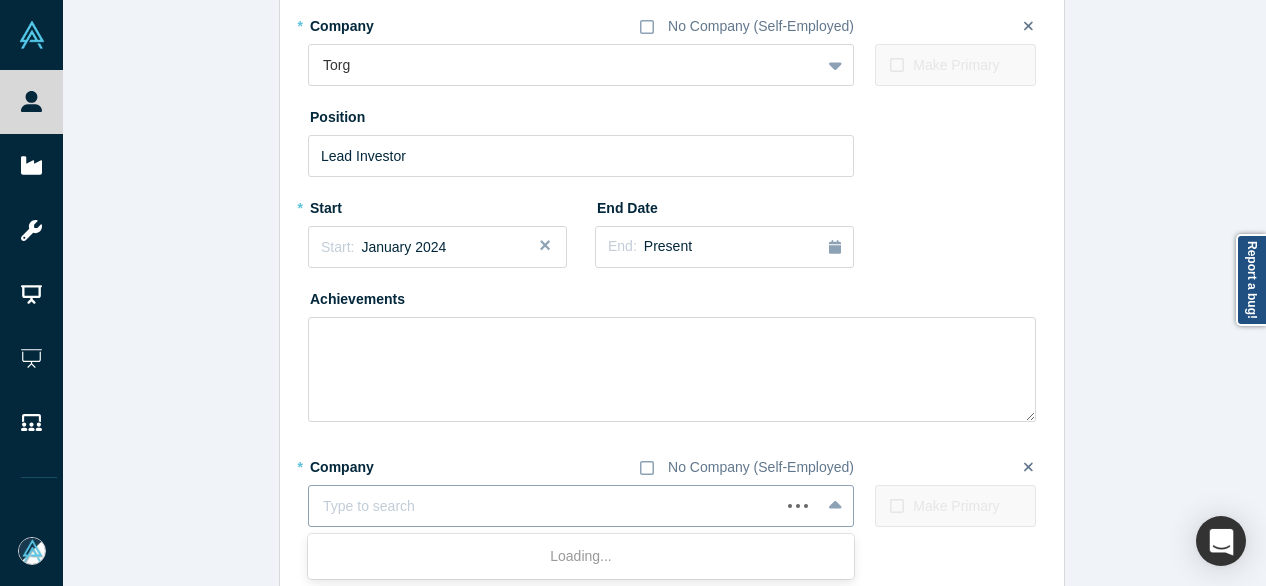 click at bounding box center [544, 506] 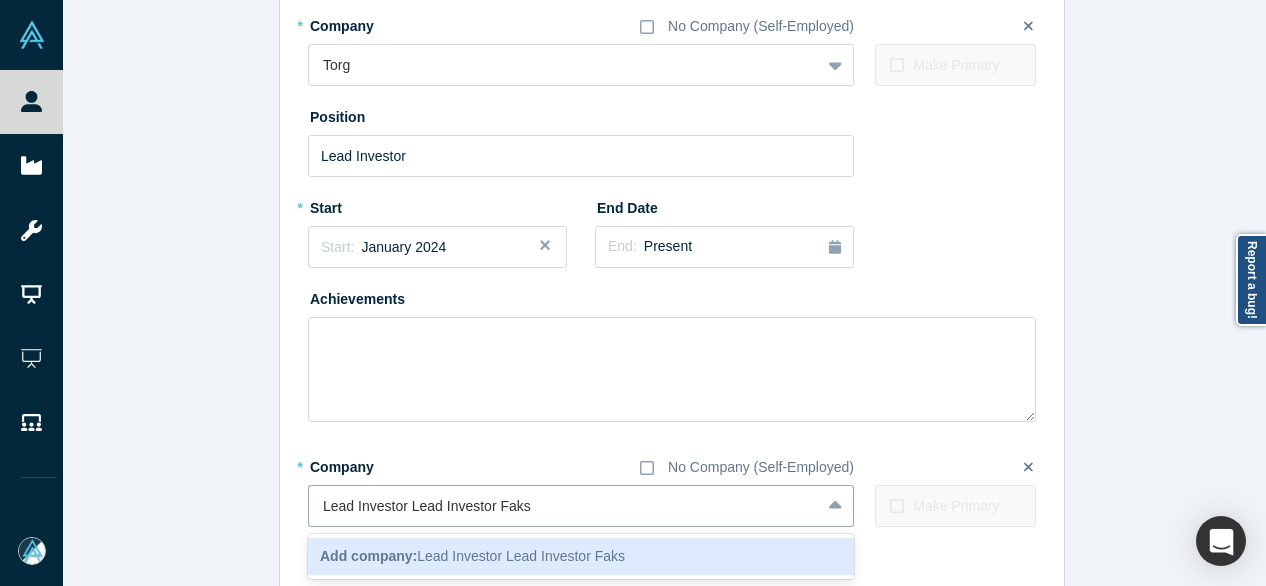 drag, startPoint x: 487, startPoint y: 505, endPoint x: 242, endPoint y: 499, distance: 245.07346 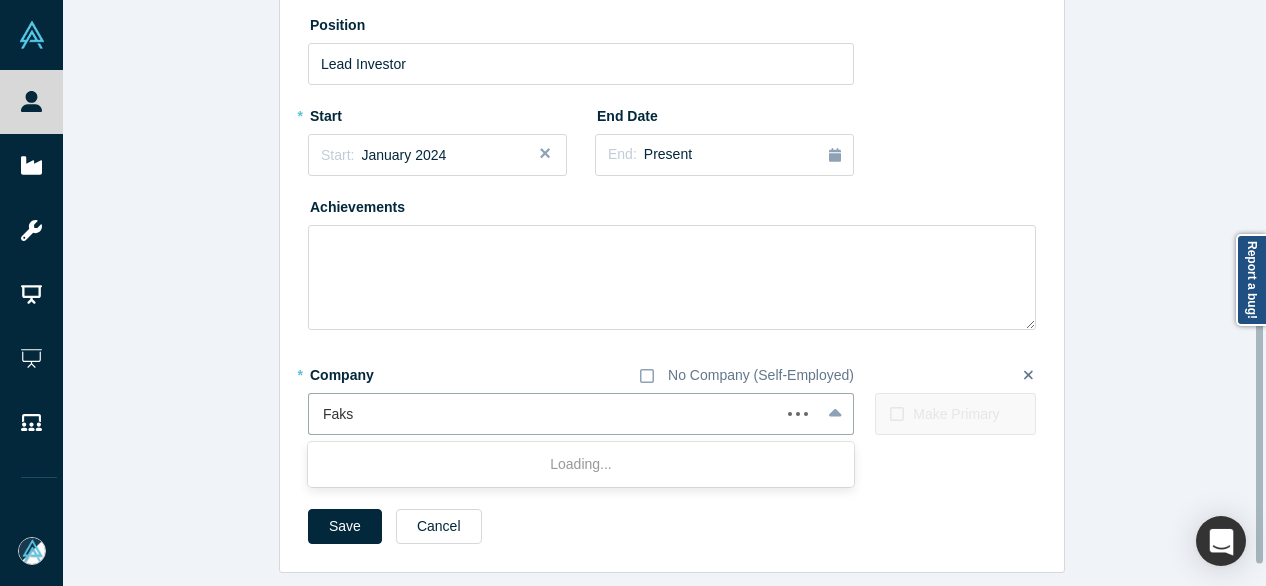 scroll, scrollTop: 660, scrollLeft: 0, axis: vertical 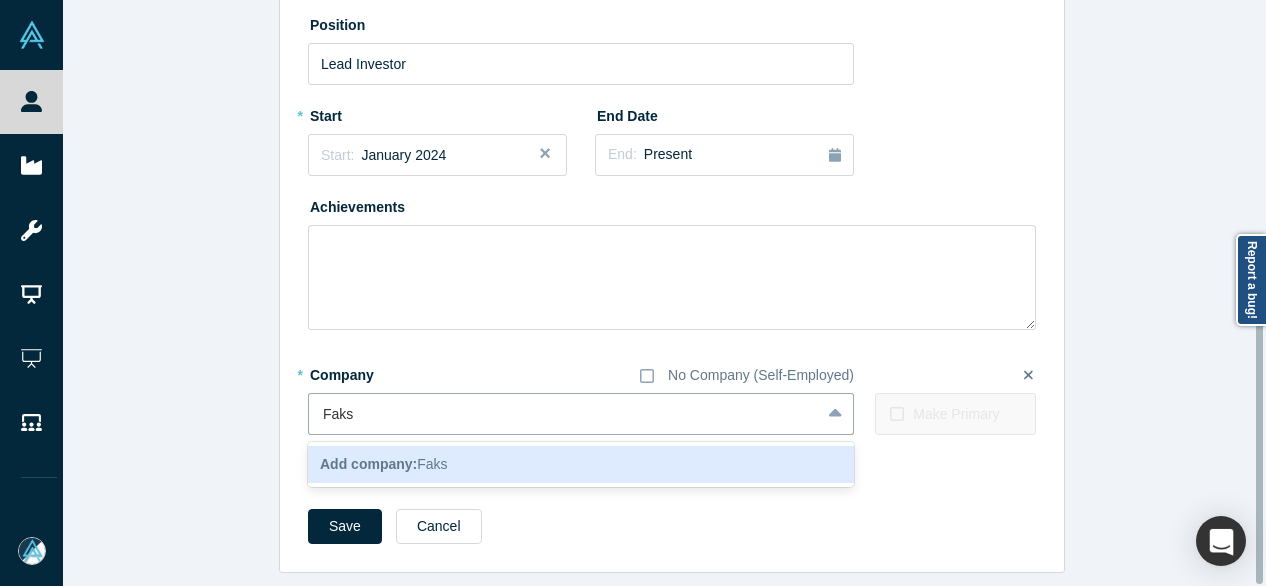click on "Add company:" at bounding box center [368, 464] 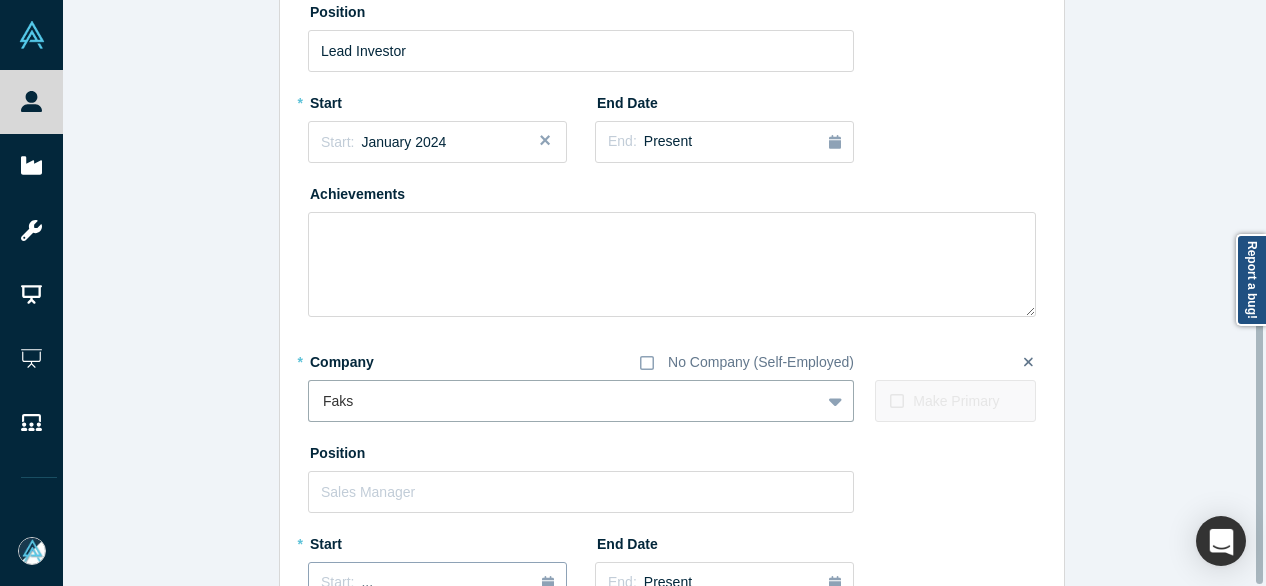 click on "Start: ..." at bounding box center (437, 583) 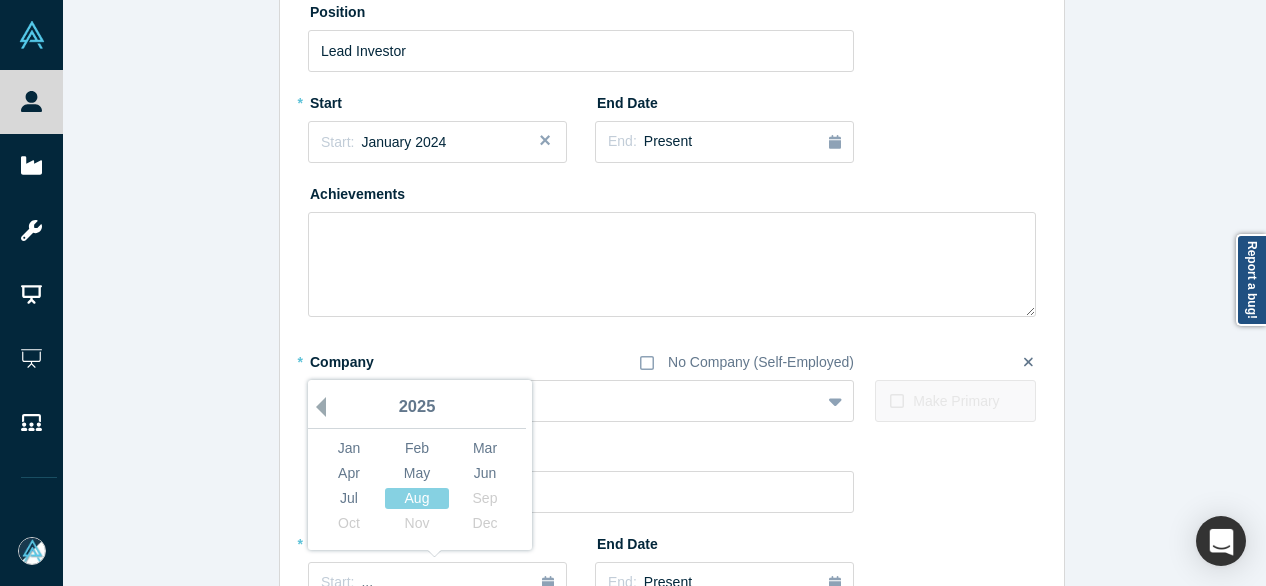 click on "Previous Year" at bounding box center [316, 407] 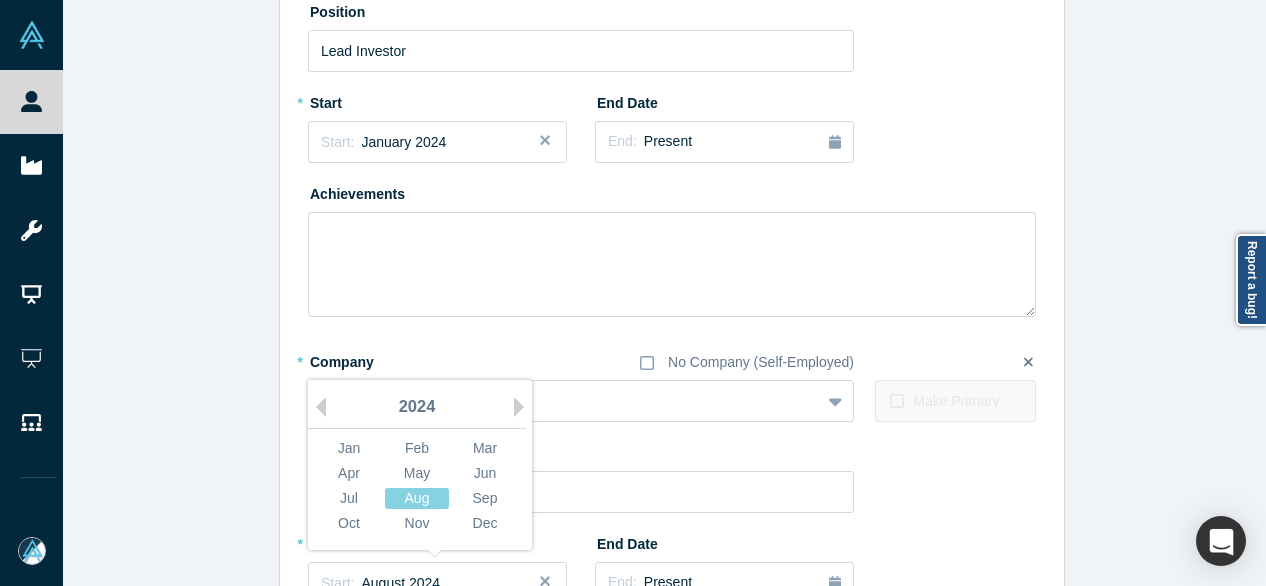 drag, startPoint x: 315, startPoint y: 405, endPoint x: 332, endPoint y: 431, distance: 31.06445 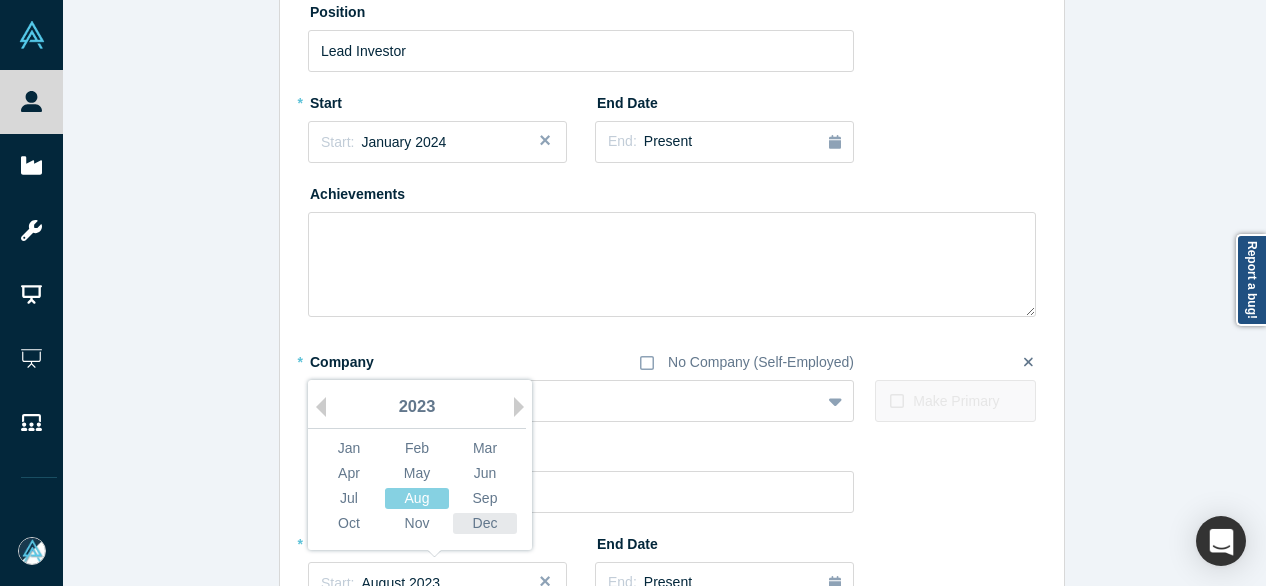 click on "Dec" at bounding box center [485, 523] 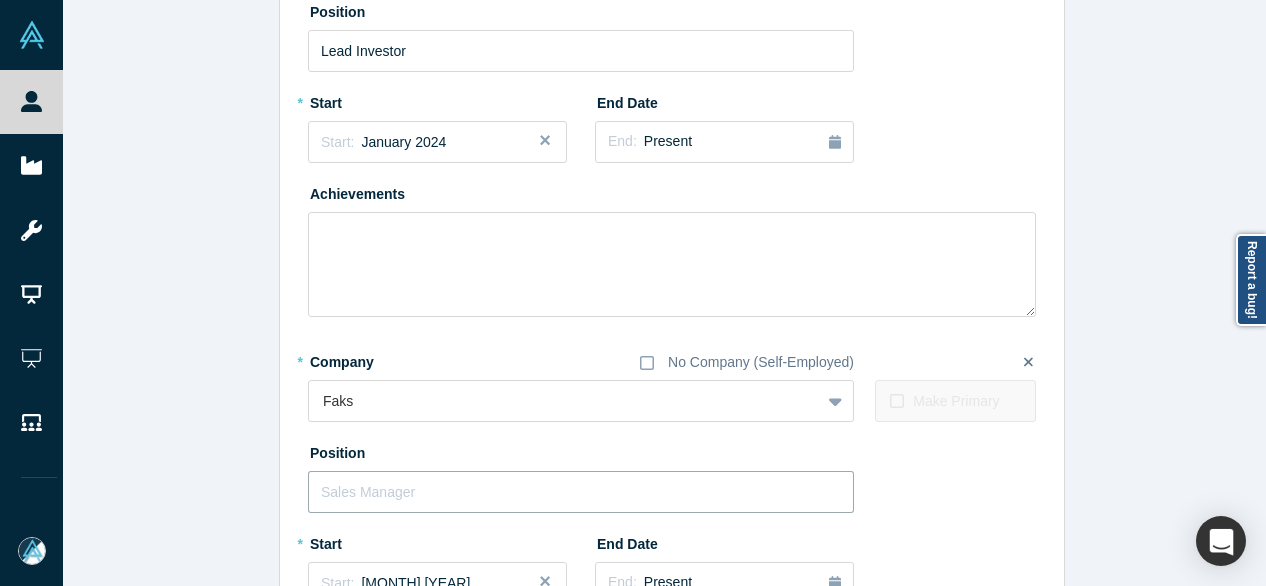 click at bounding box center (581, 492) 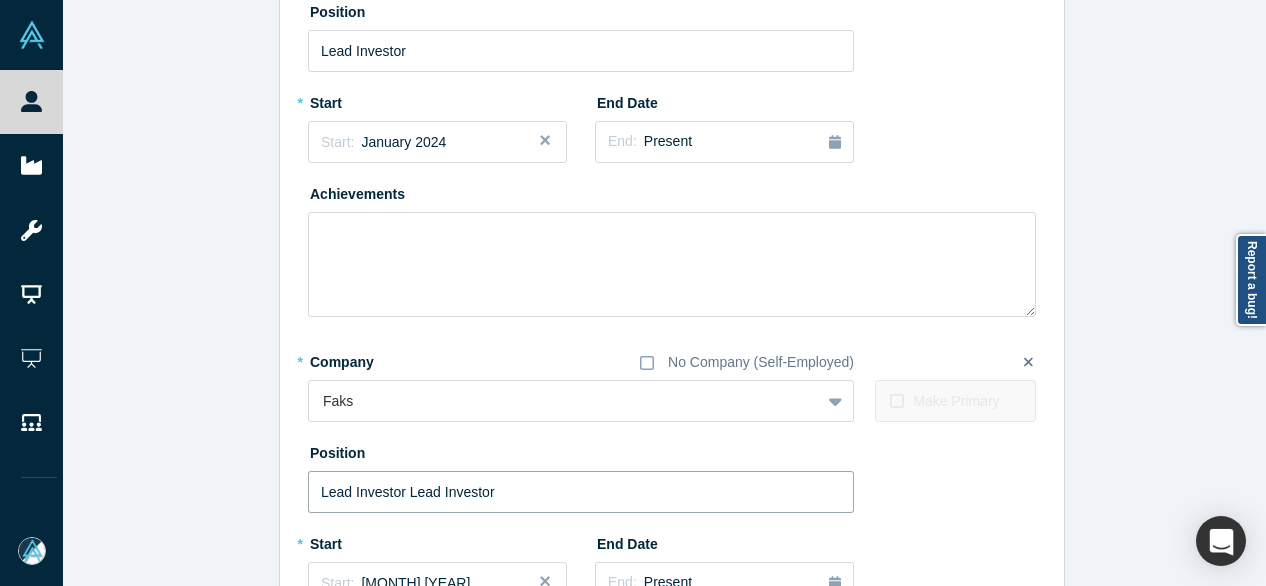 drag, startPoint x: 396, startPoint y: 490, endPoint x: 518, endPoint y: 489, distance: 122.0041 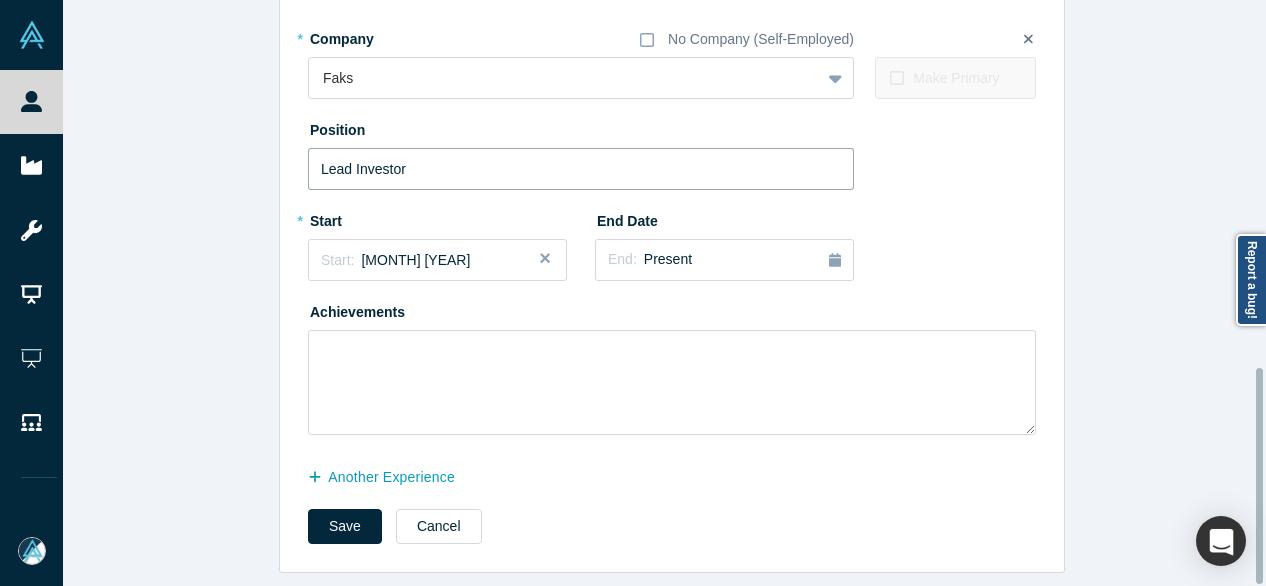 scroll, scrollTop: 996, scrollLeft: 0, axis: vertical 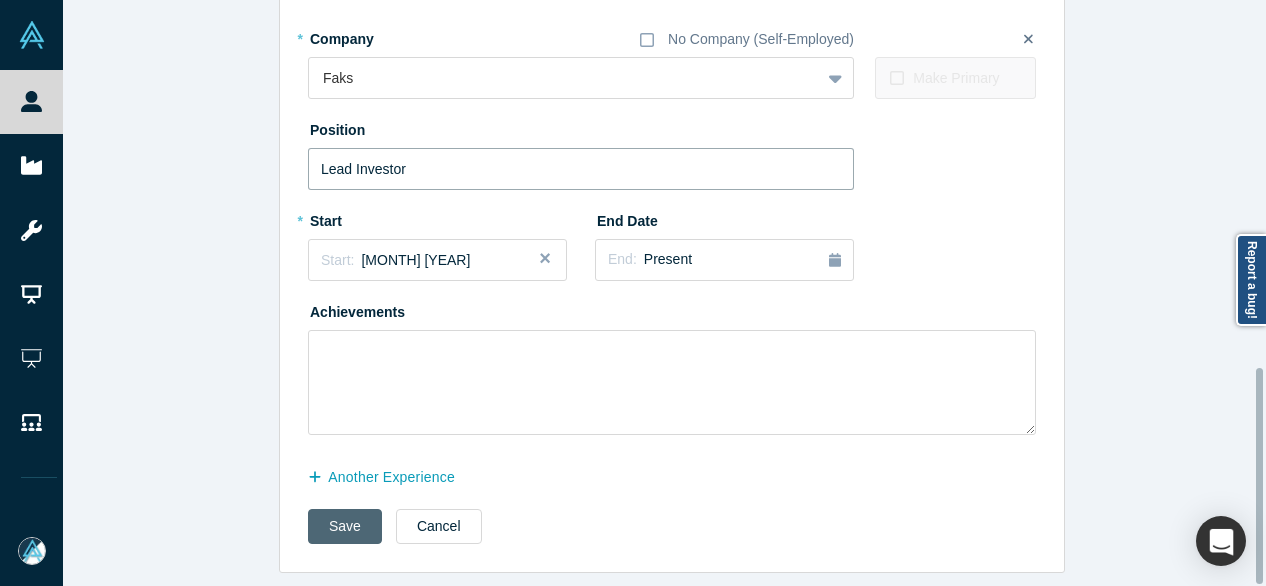 type on "Lead Investor" 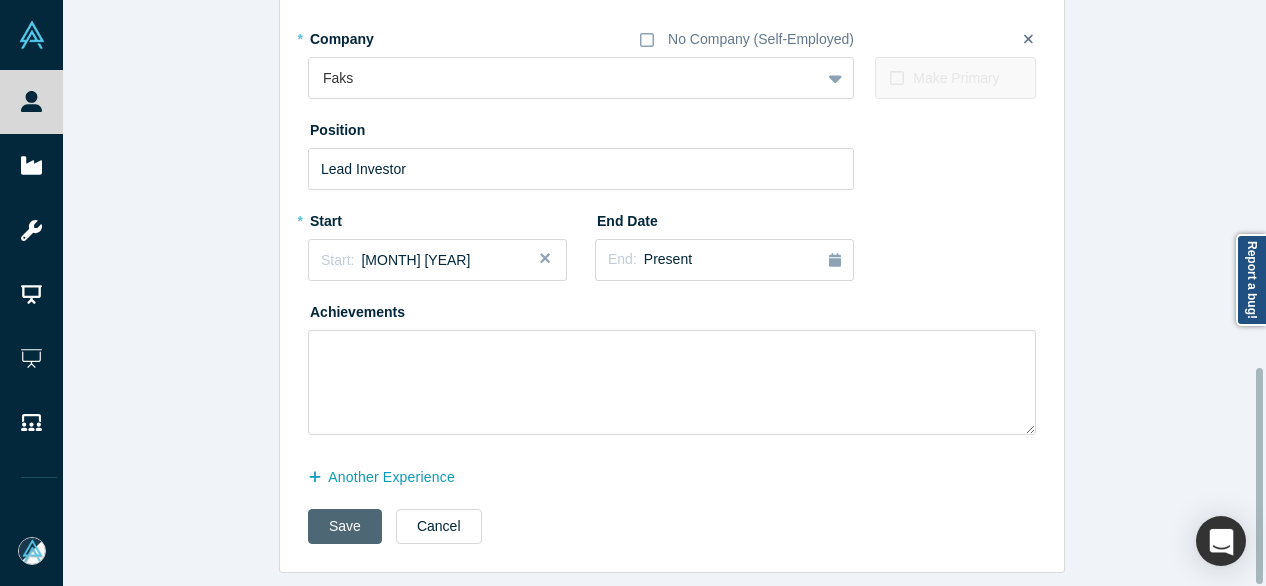 click on "Save" at bounding box center (345, 526) 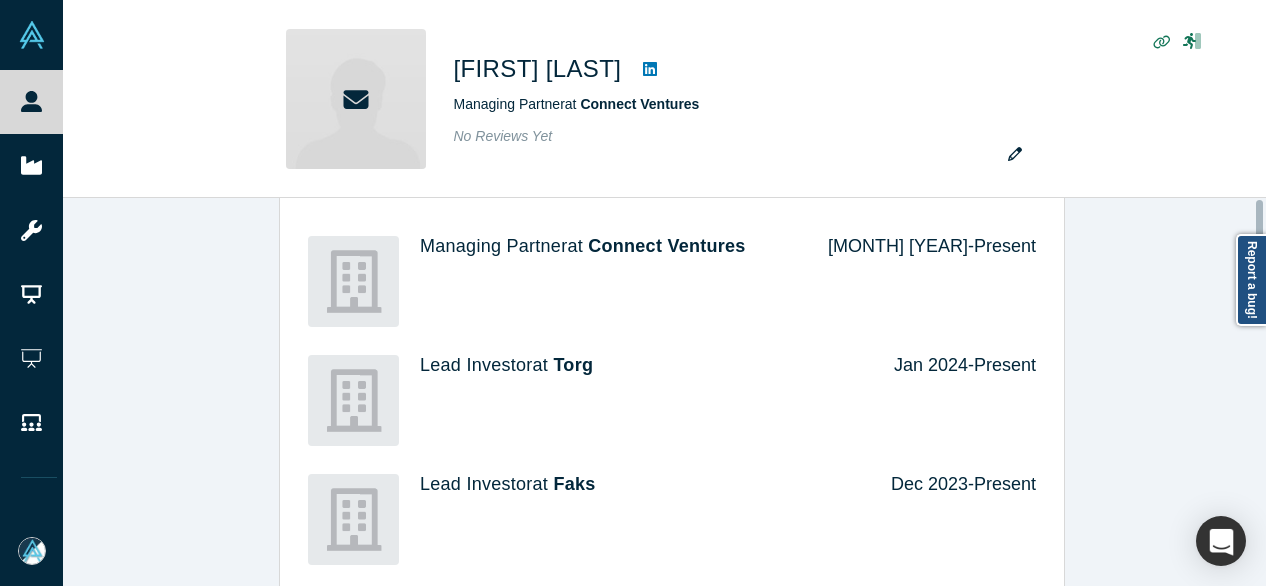 scroll, scrollTop: 0, scrollLeft: 0, axis: both 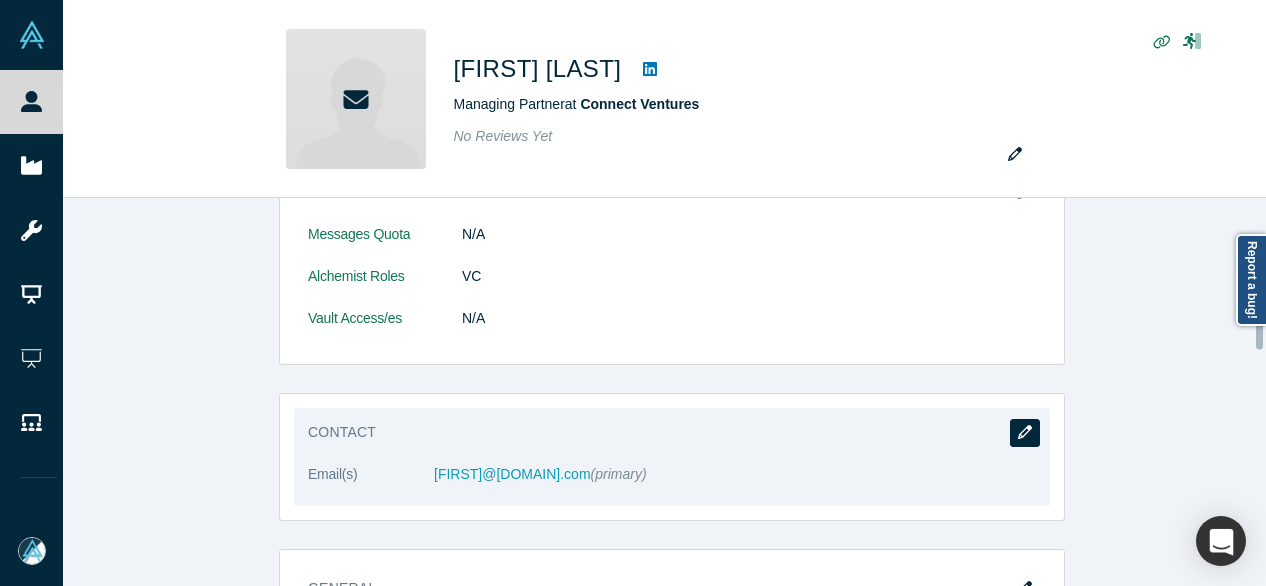 click 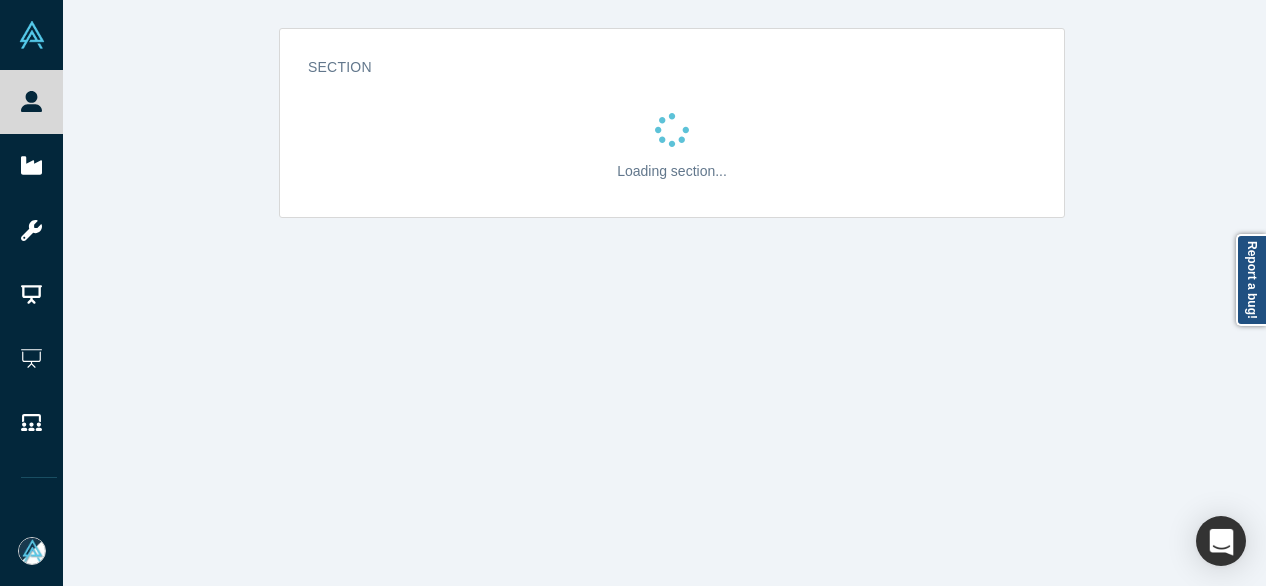 scroll, scrollTop: 0, scrollLeft: 0, axis: both 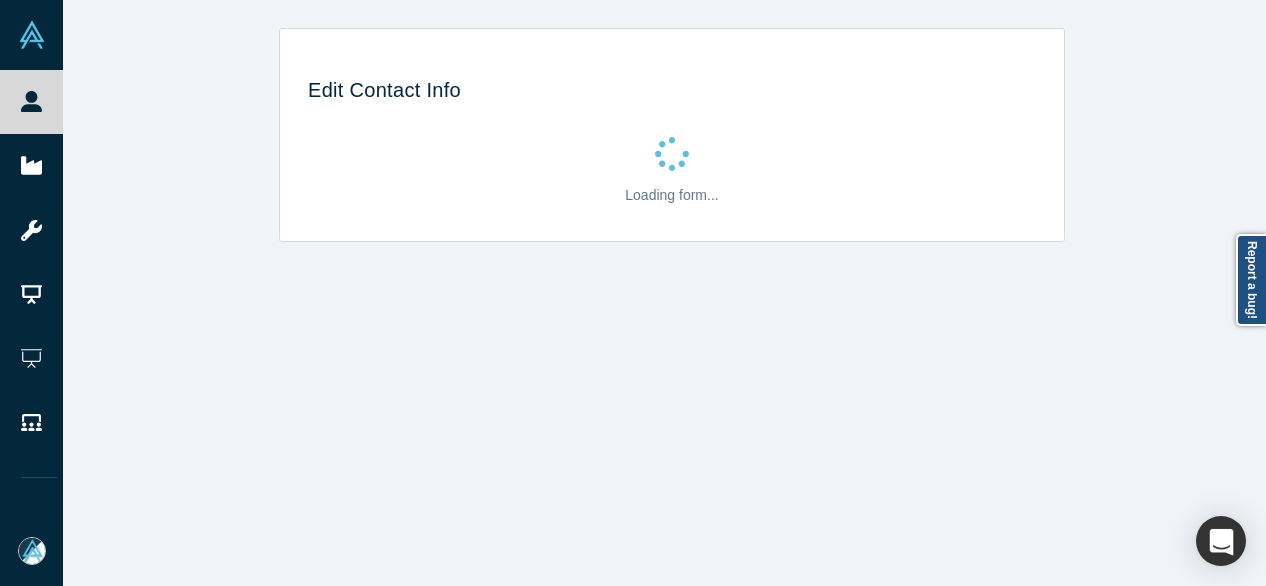 select on "US" 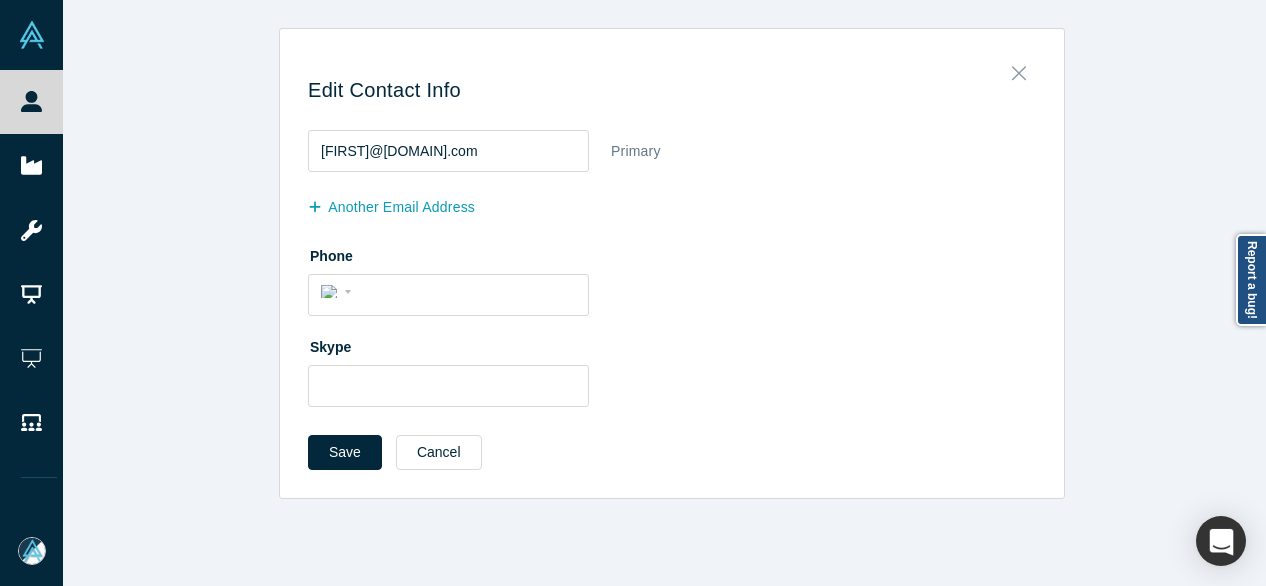 click at bounding box center [1019, 68] 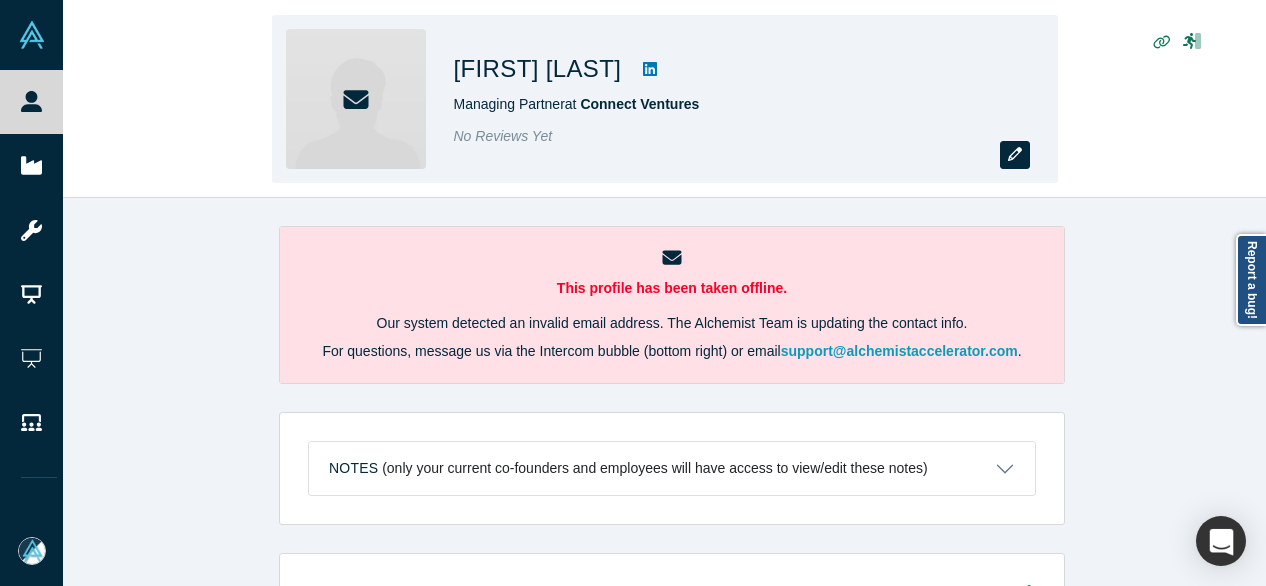 click 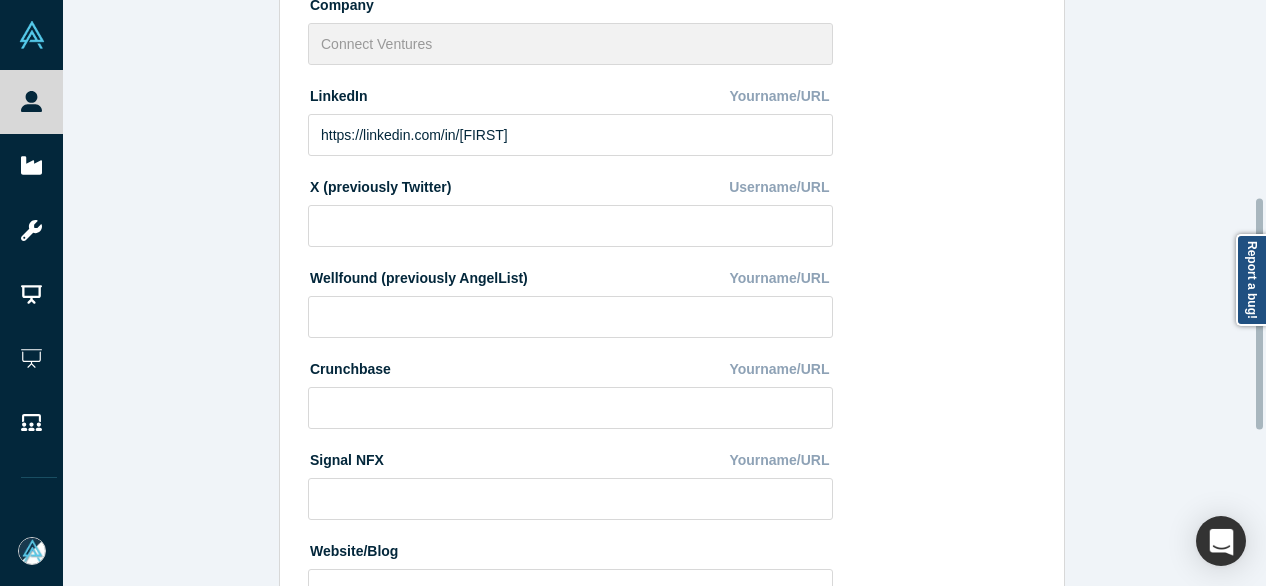 scroll, scrollTop: 896, scrollLeft: 0, axis: vertical 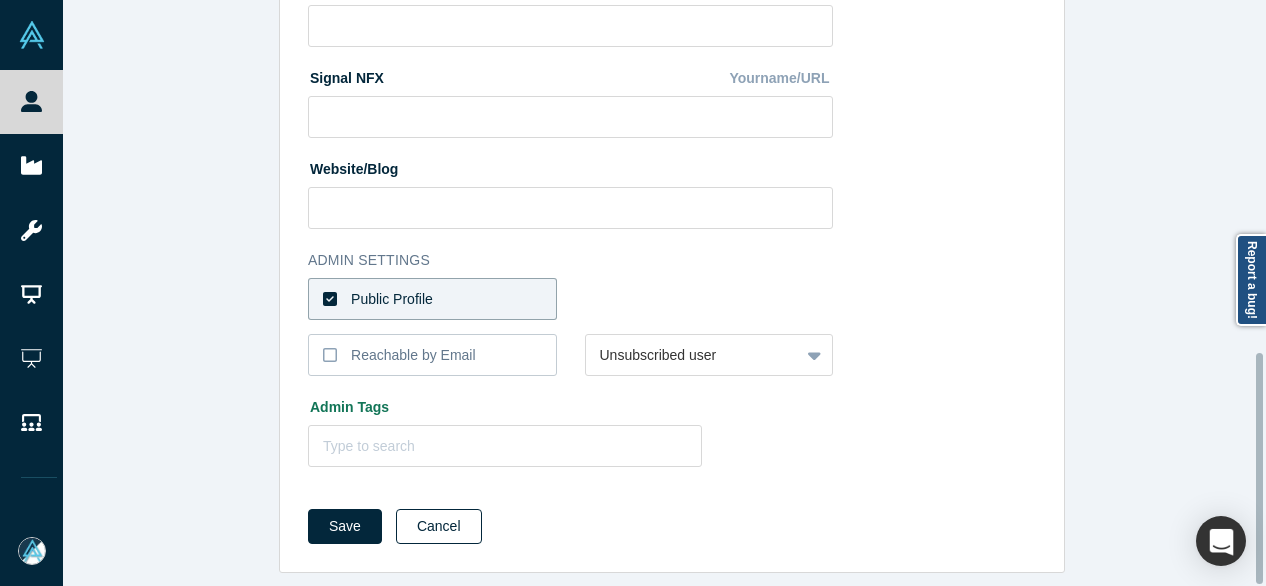 click on "Cancel" at bounding box center (439, 526) 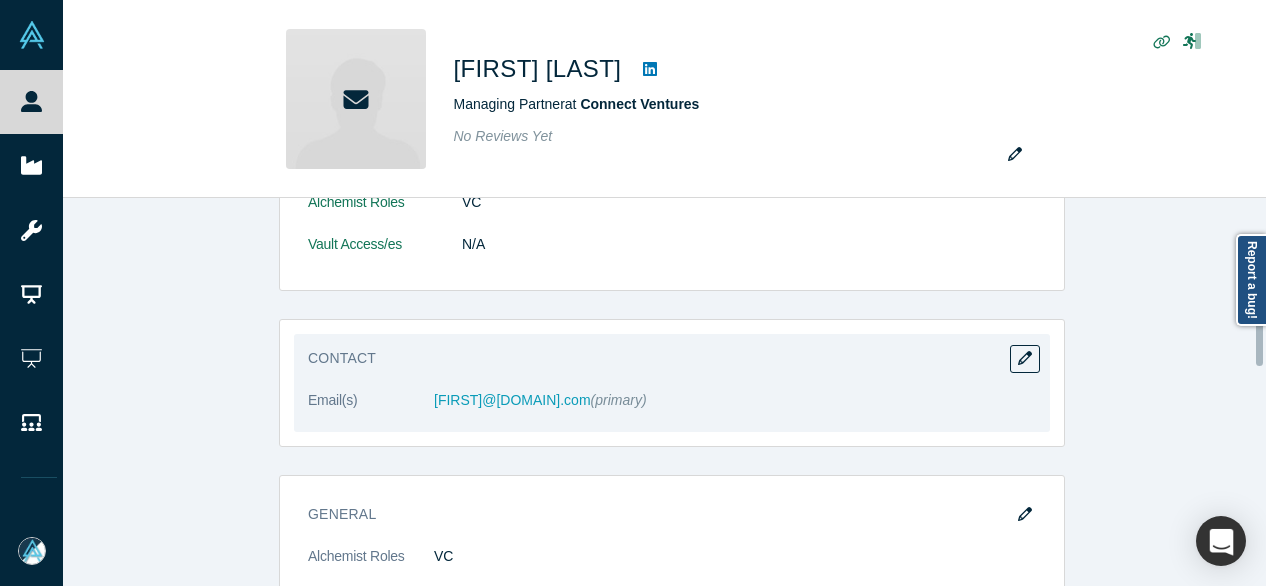 scroll, scrollTop: 500, scrollLeft: 0, axis: vertical 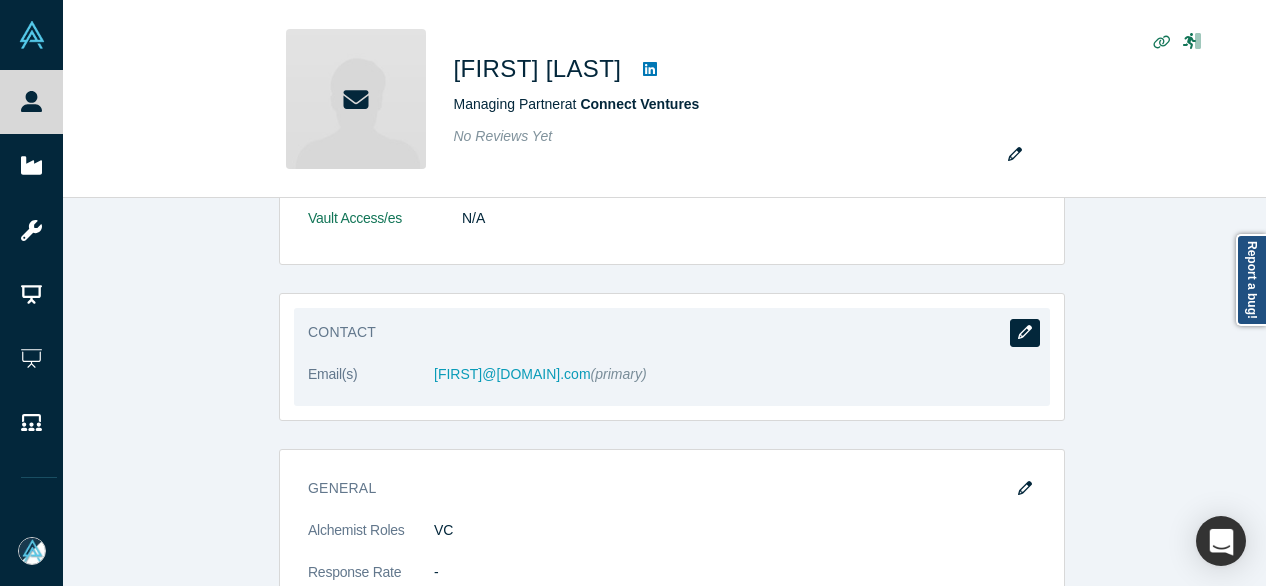 click 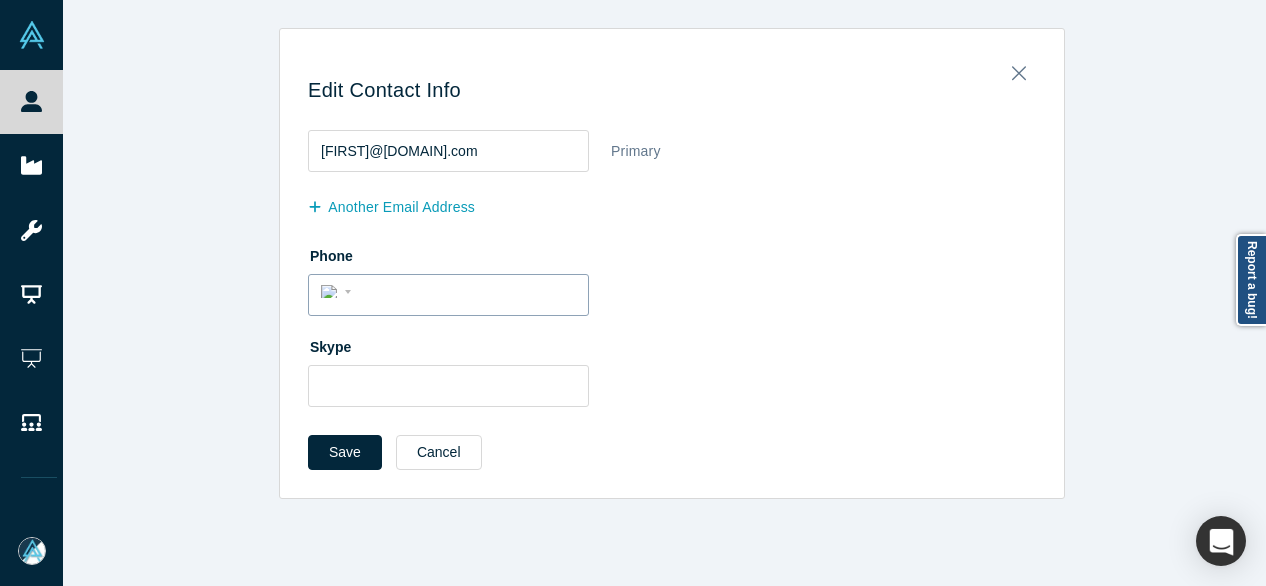 scroll, scrollTop: 0, scrollLeft: 0, axis: both 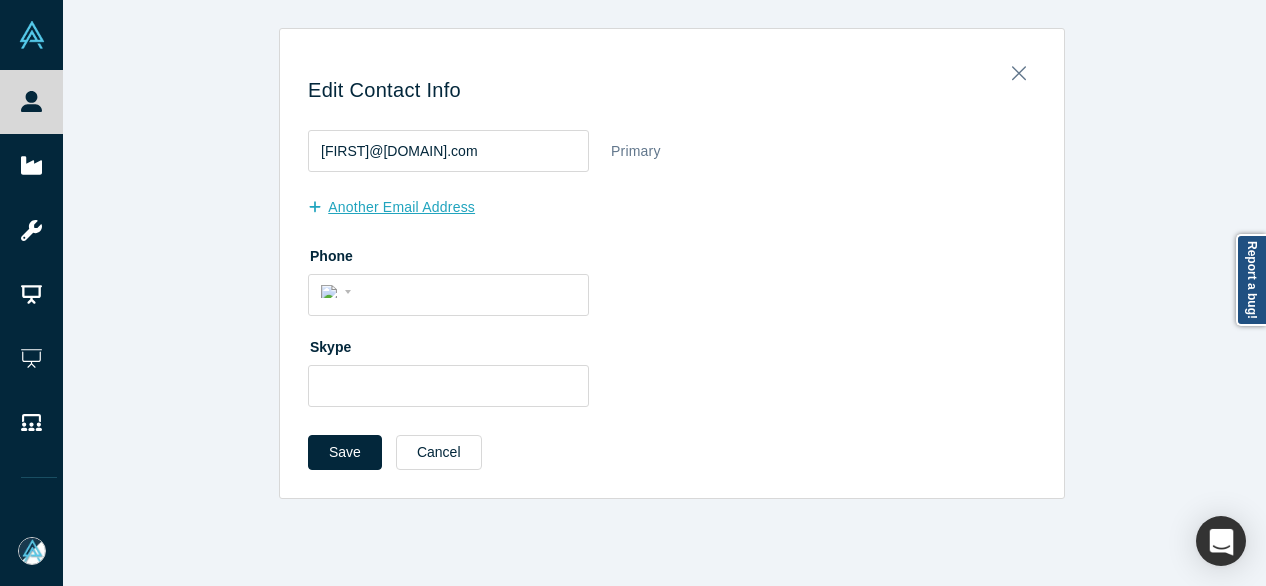 click on "another Email Address" at bounding box center (402, 207) 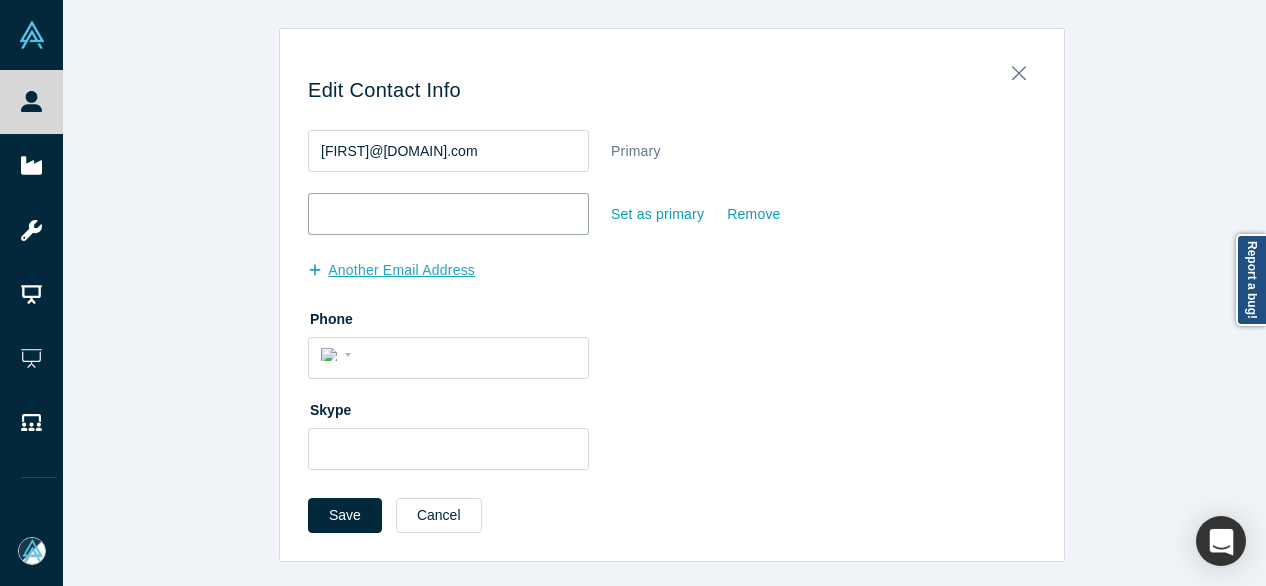 click at bounding box center (448, 214) 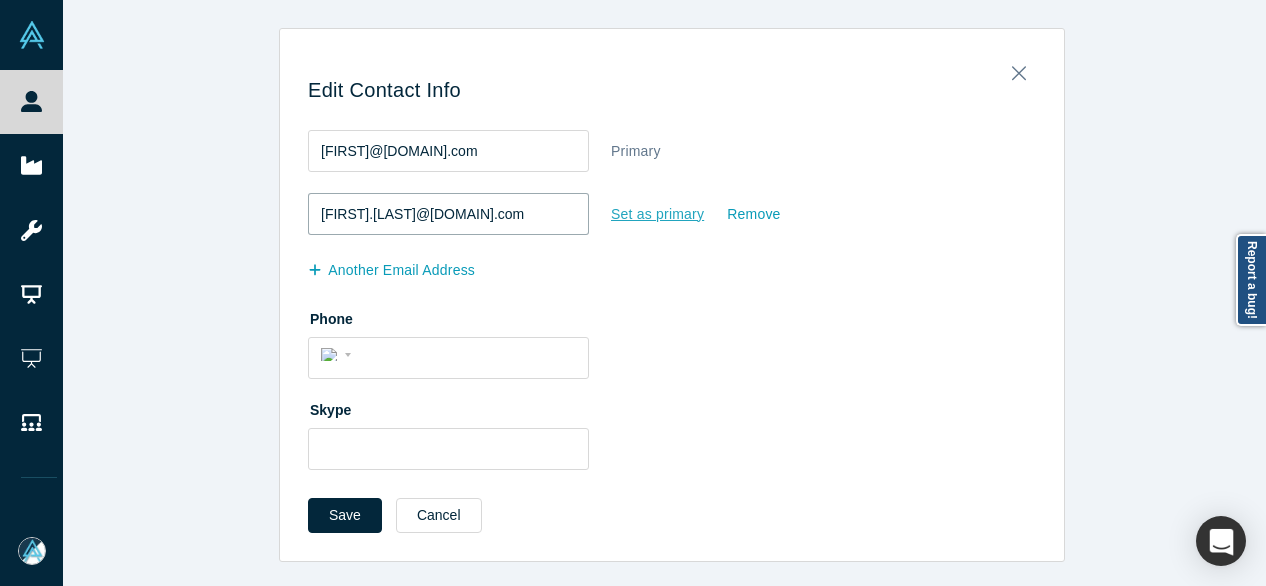 type on "sitar.teli@gmail.com" 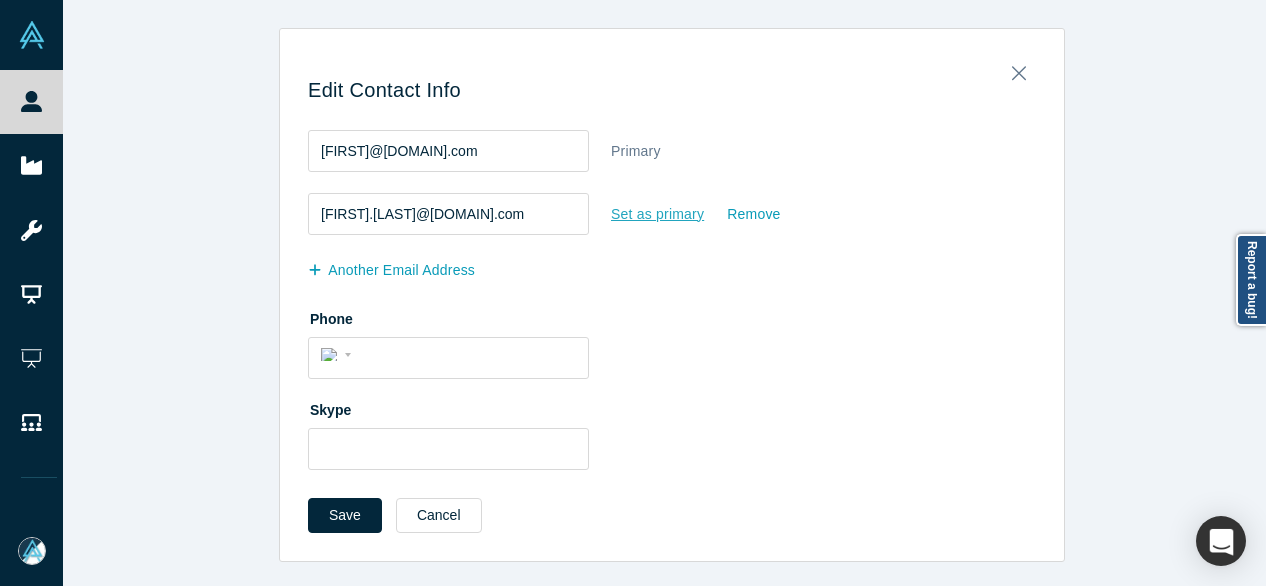 click on "Set as primary" at bounding box center [657, 214] 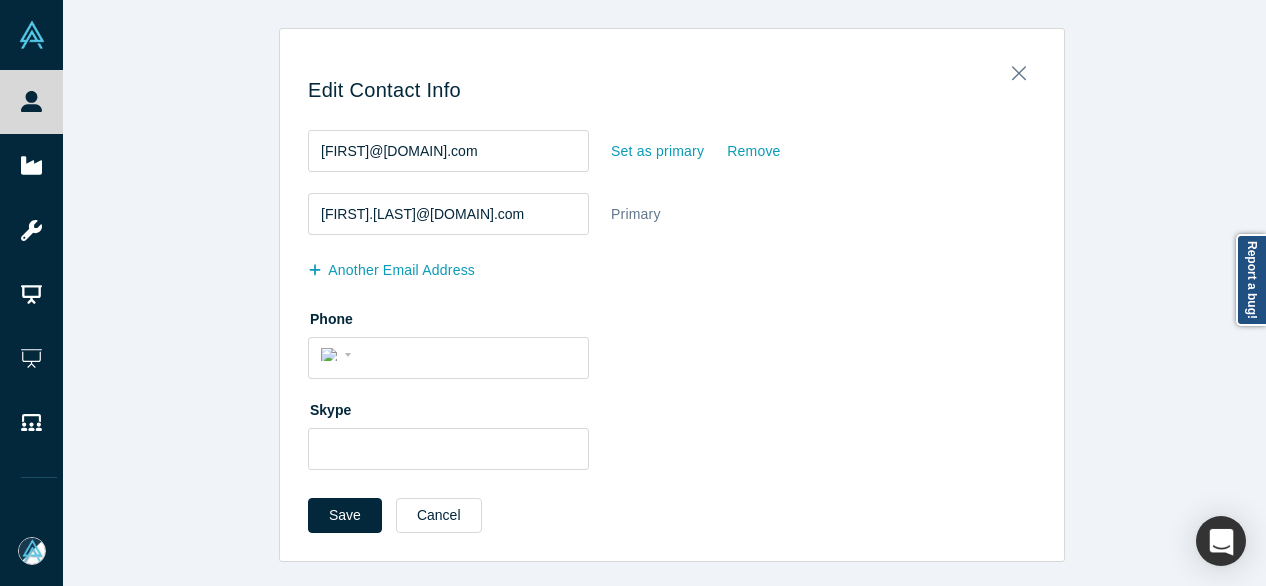 click on "Save" at bounding box center [345, 515] 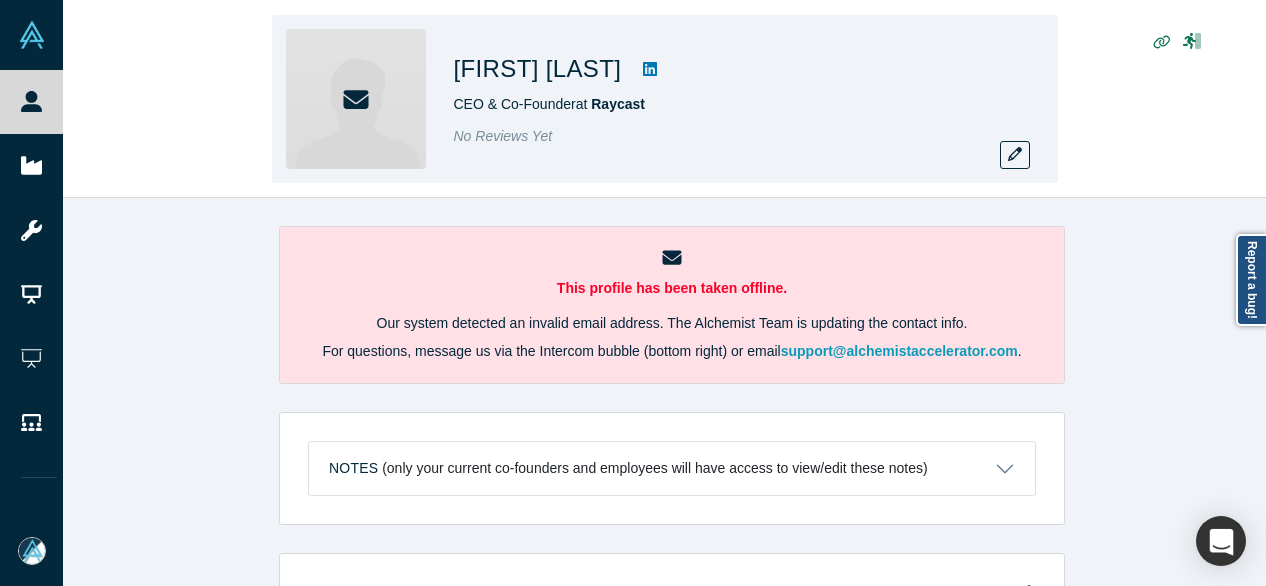 scroll, scrollTop: 0, scrollLeft: 0, axis: both 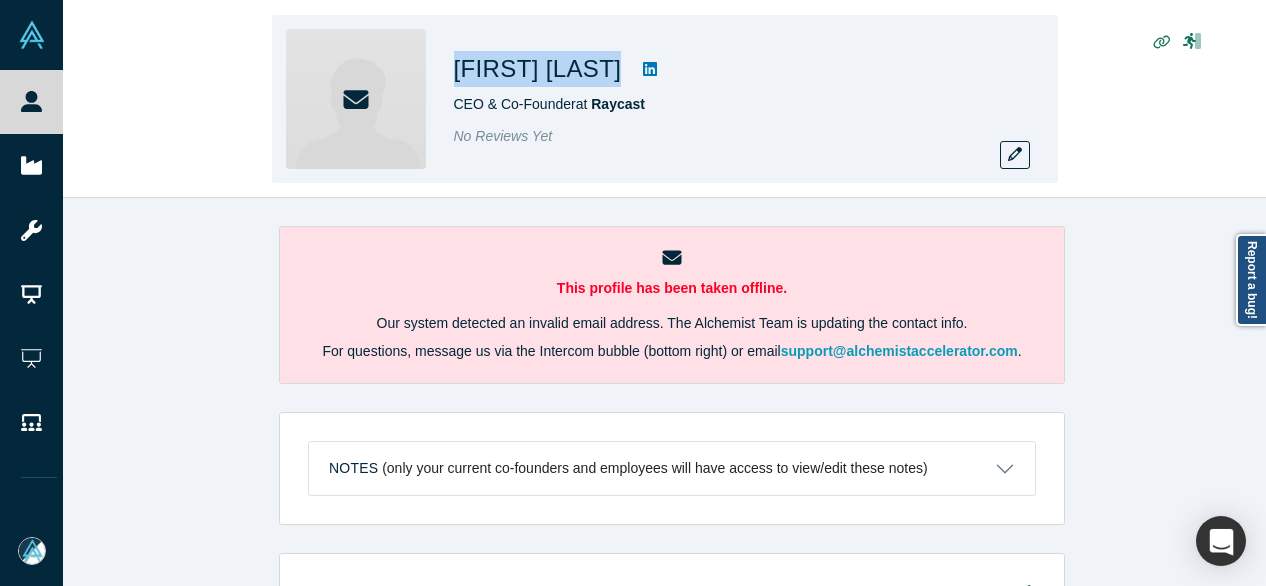 click on "[FIRST] [LAST] CEO & Co-Founder at Raycast No Reviews Yet" at bounding box center [665, 99] 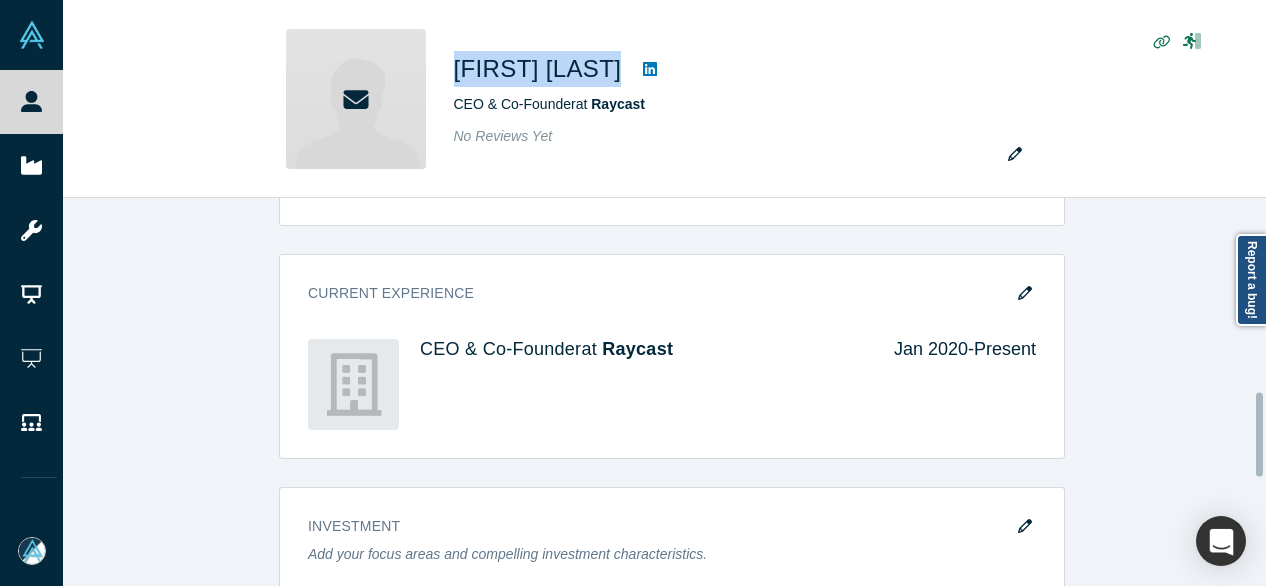 scroll, scrollTop: 900, scrollLeft: 0, axis: vertical 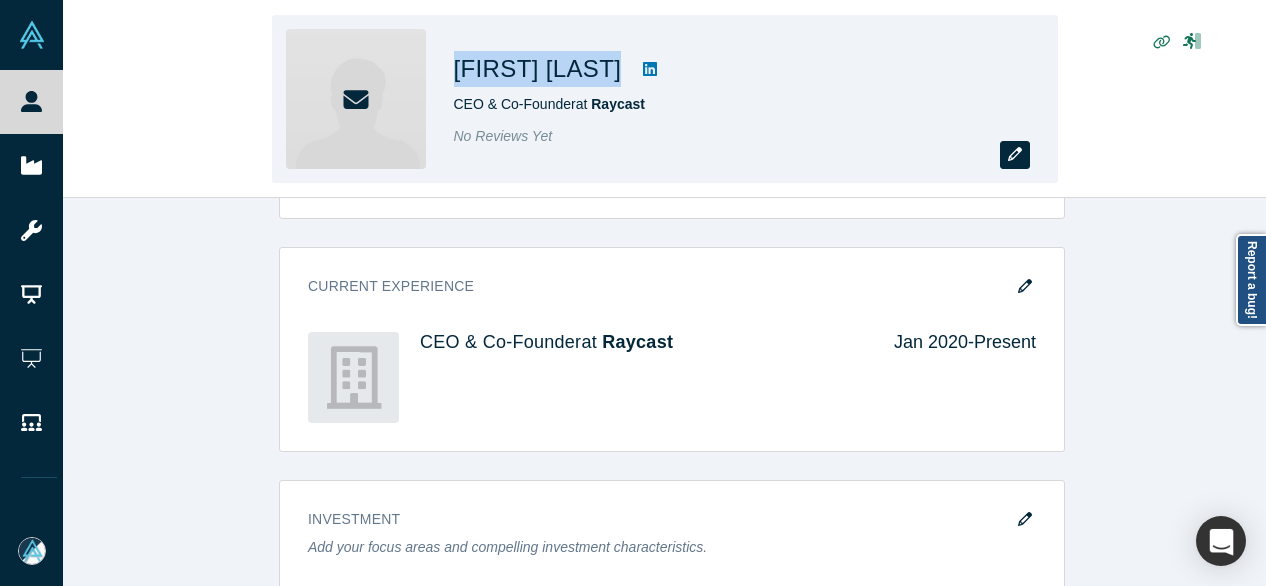 click 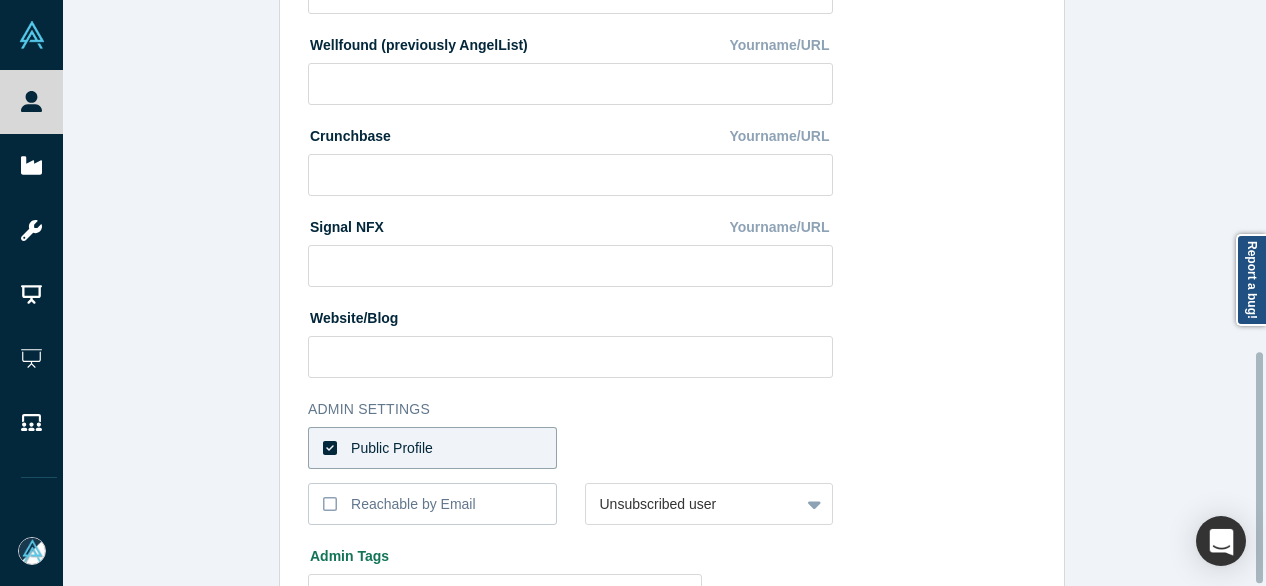 scroll, scrollTop: 896, scrollLeft: 0, axis: vertical 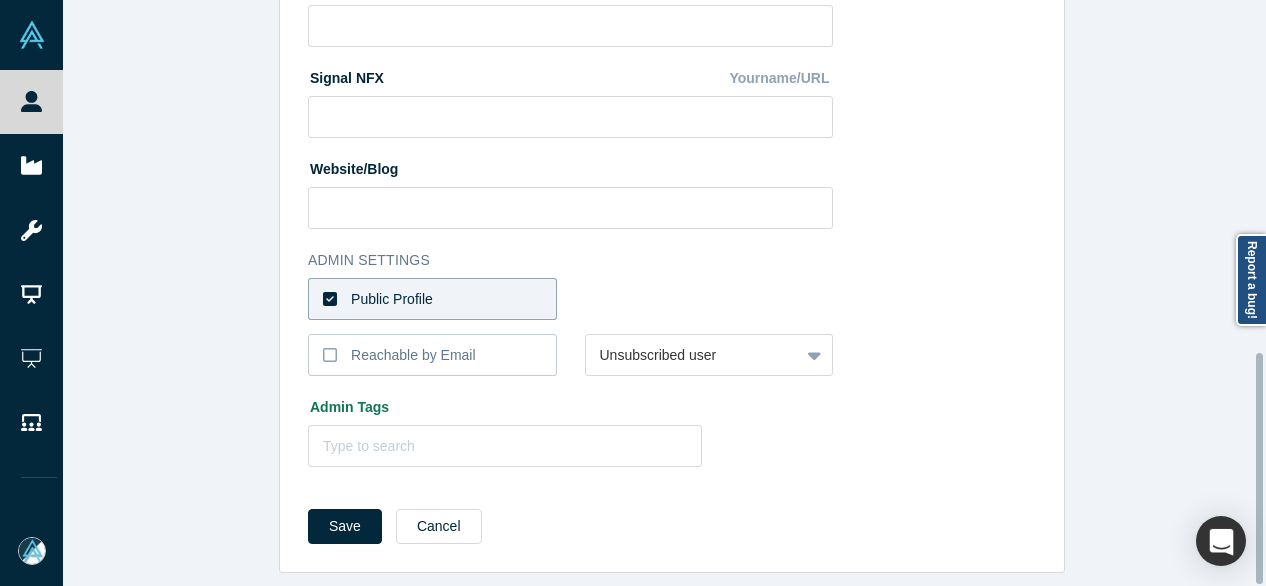 drag, startPoint x: 410, startPoint y: 521, endPoint x: 421, endPoint y: 529, distance: 13.601471 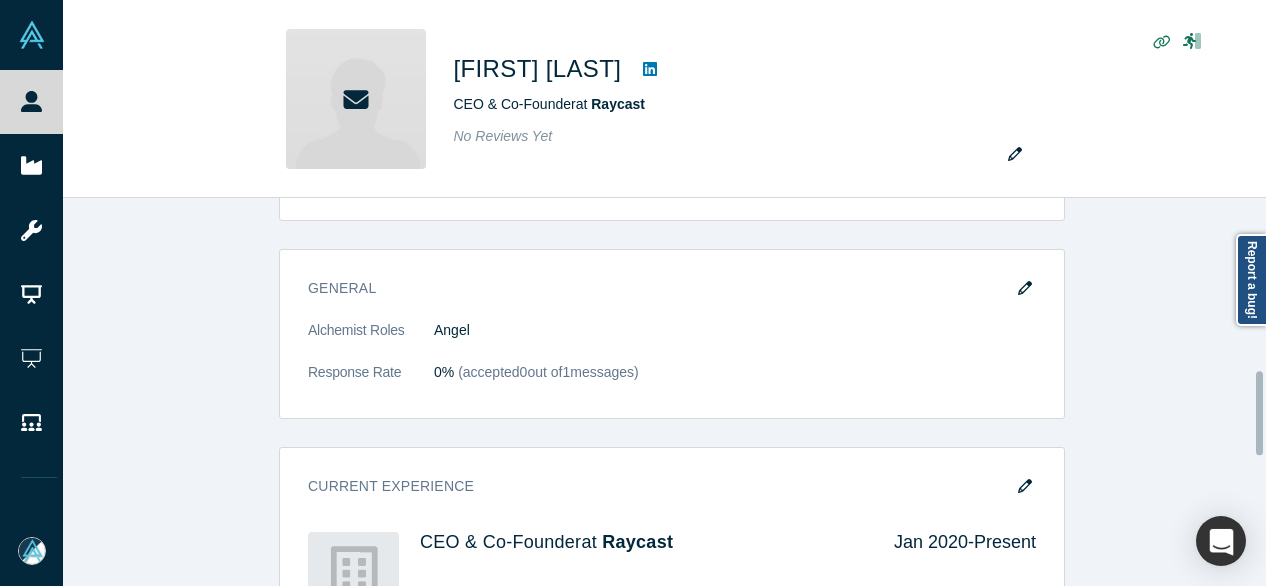 scroll, scrollTop: 800, scrollLeft: 0, axis: vertical 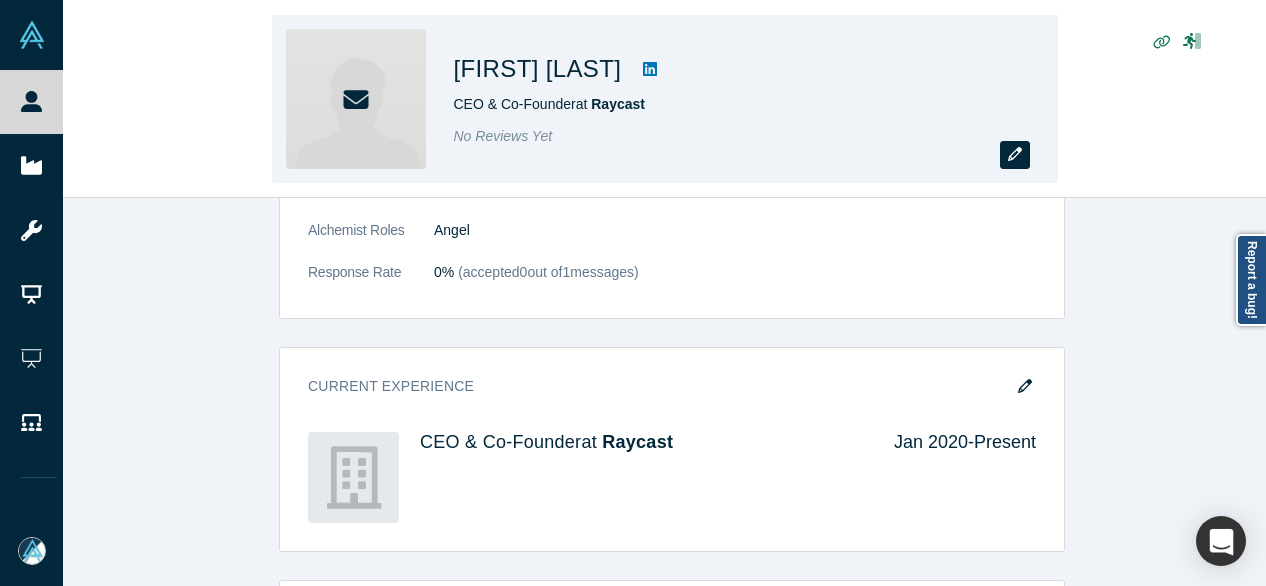 click at bounding box center (1015, 155) 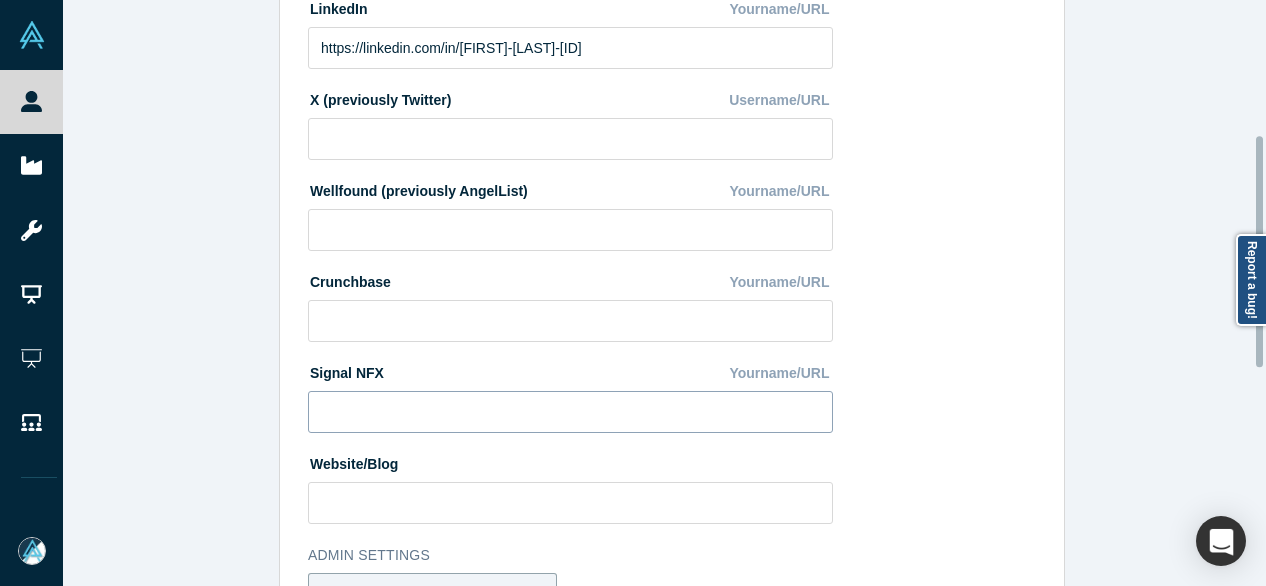 scroll, scrollTop: 700, scrollLeft: 0, axis: vertical 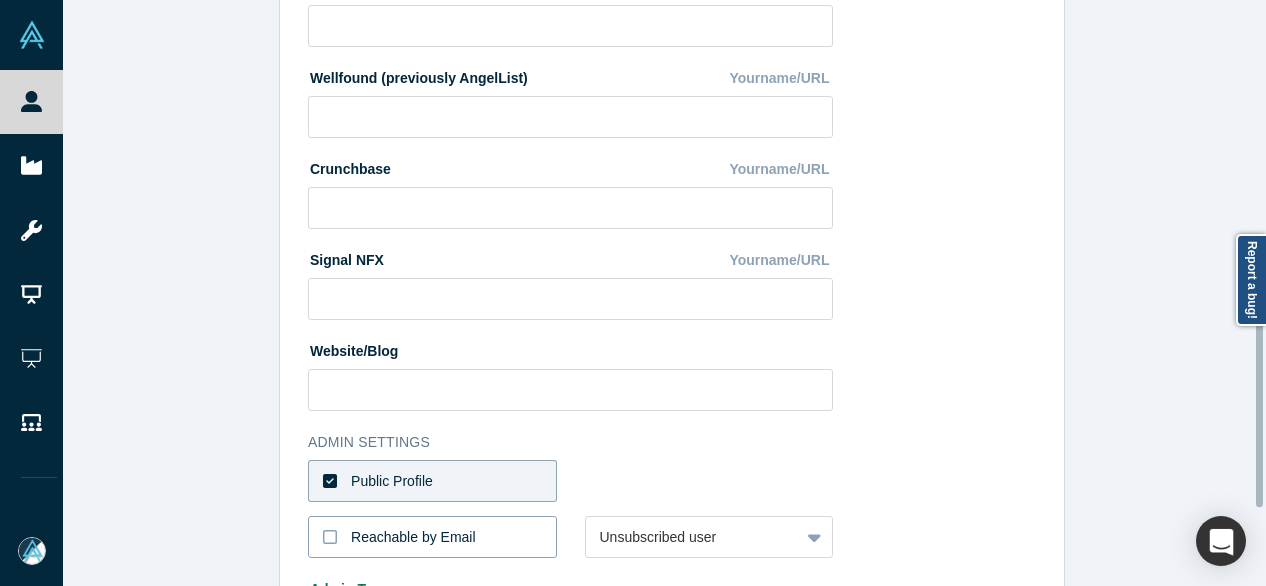 click on "Reachable by Email" at bounding box center [413, 537] 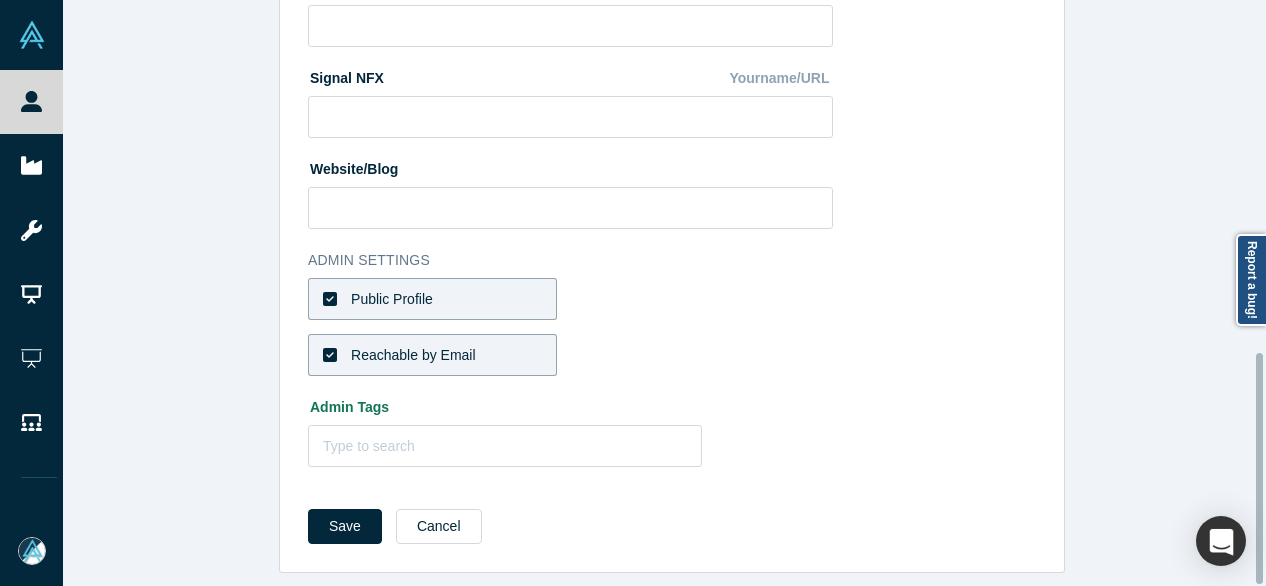 scroll, scrollTop: 896, scrollLeft: 0, axis: vertical 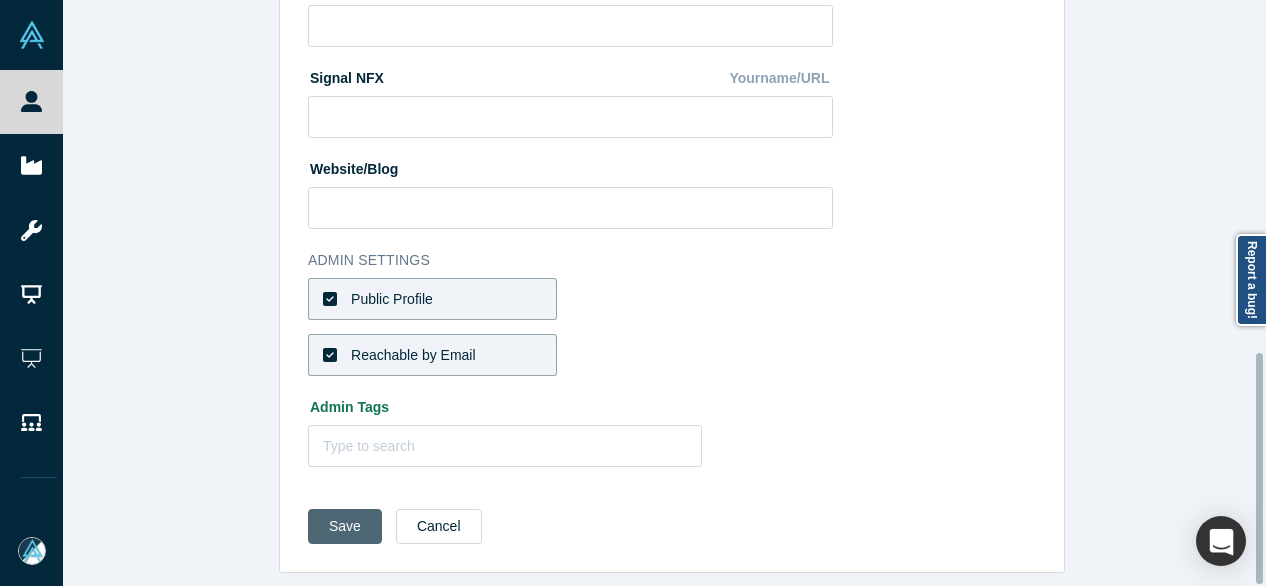 click on "Save" at bounding box center [345, 526] 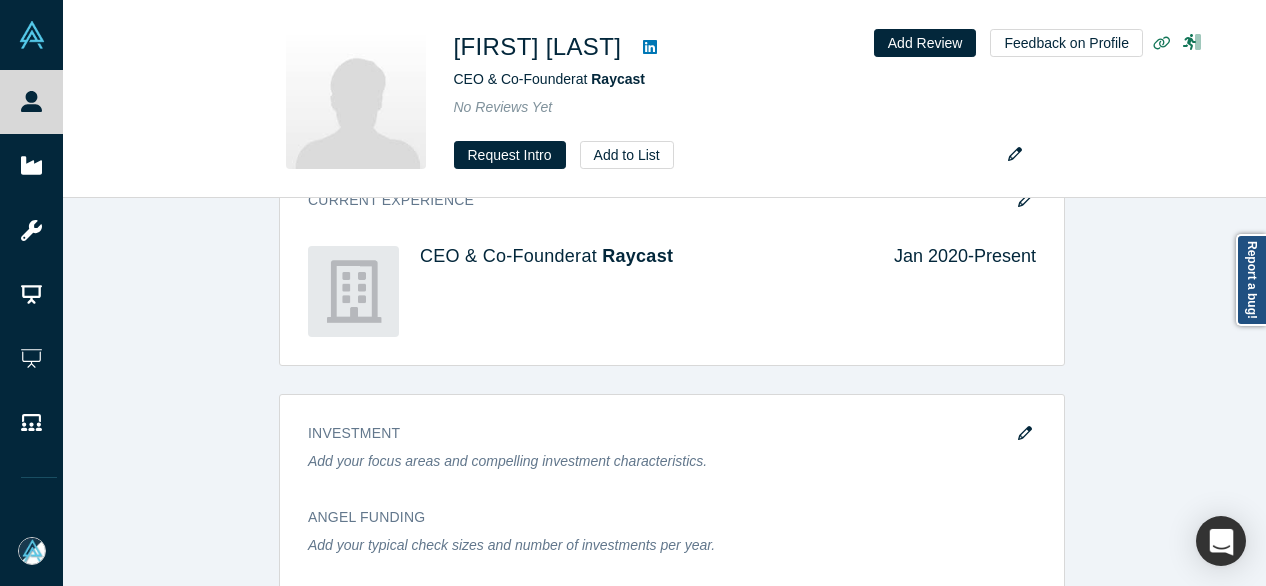 scroll, scrollTop: 0, scrollLeft: 0, axis: both 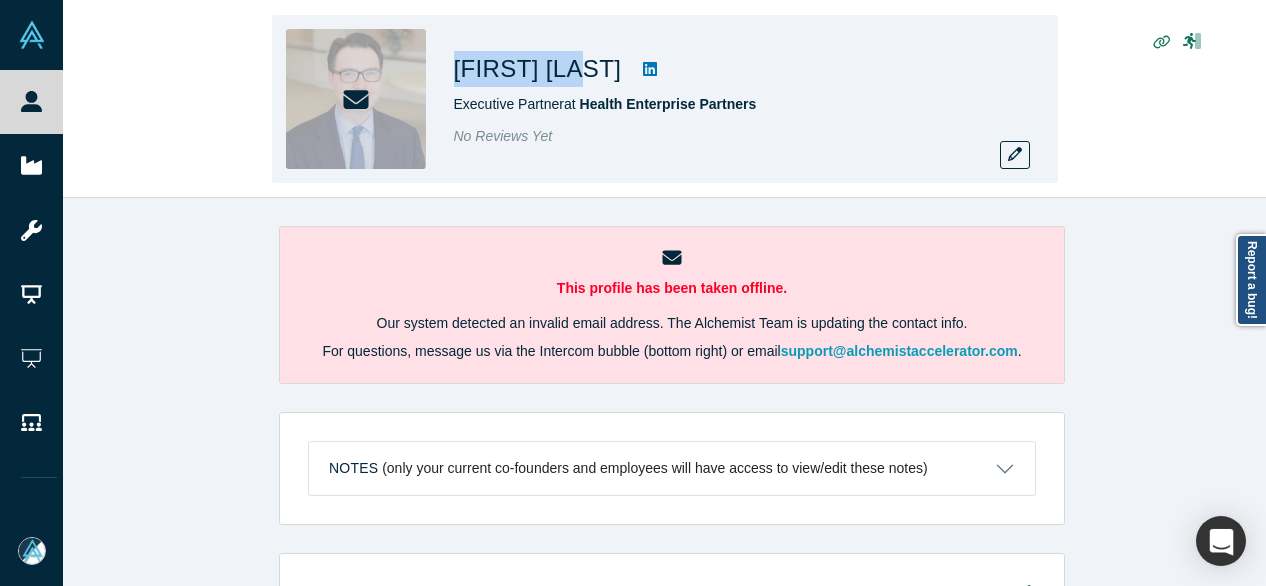 drag, startPoint x: 447, startPoint y: 68, endPoint x: 584, endPoint y: 67, distance: 137.00365 